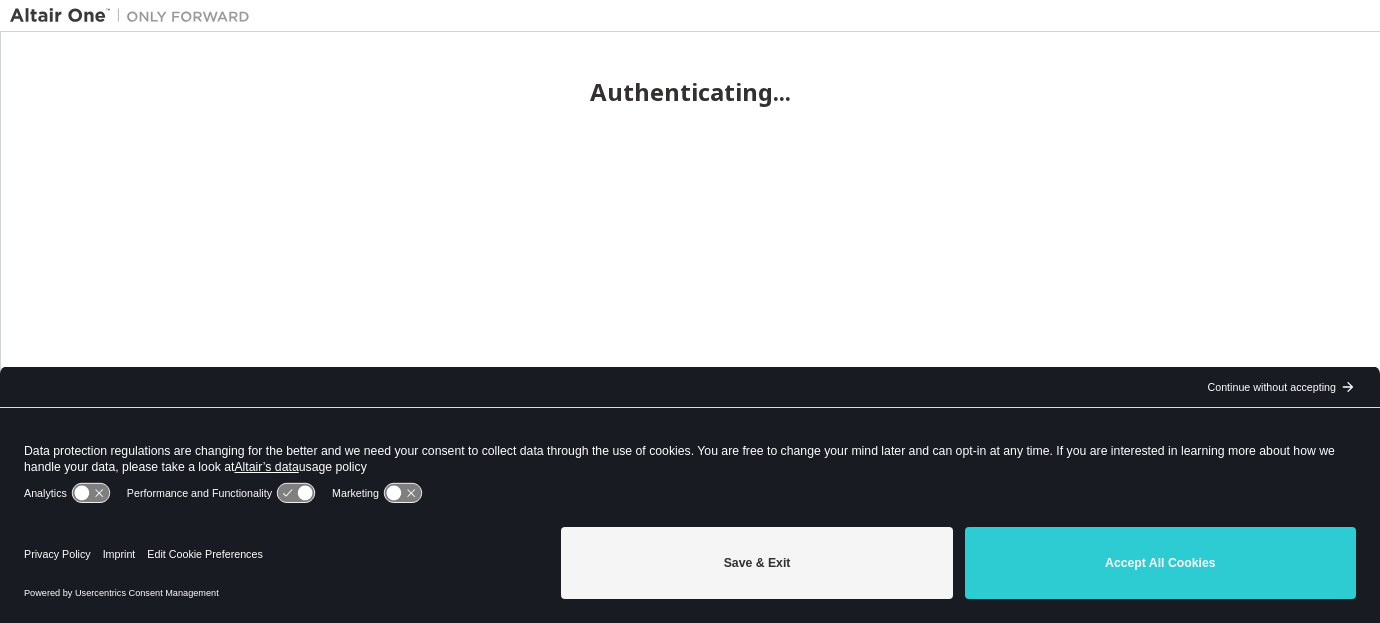 scroll, scrollTop: 0, scrollLeft: 0, axis: both 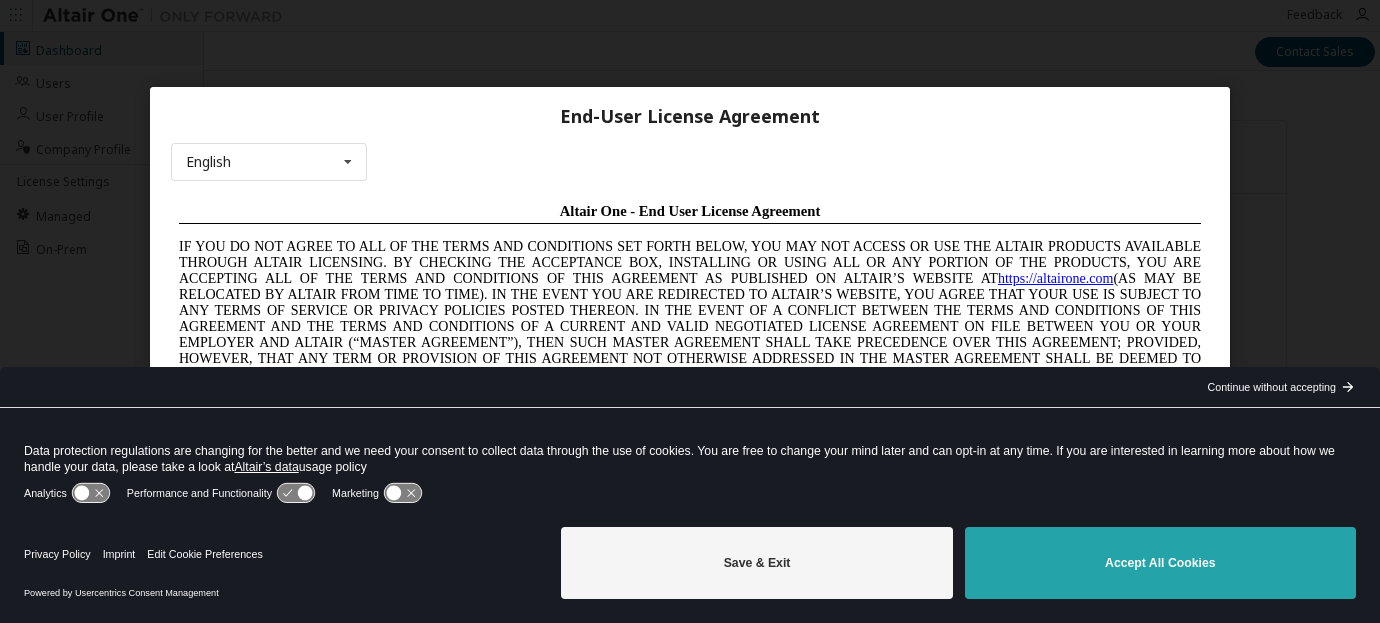 click on "Accept All Cookies" at bounding box center (1160, 563) 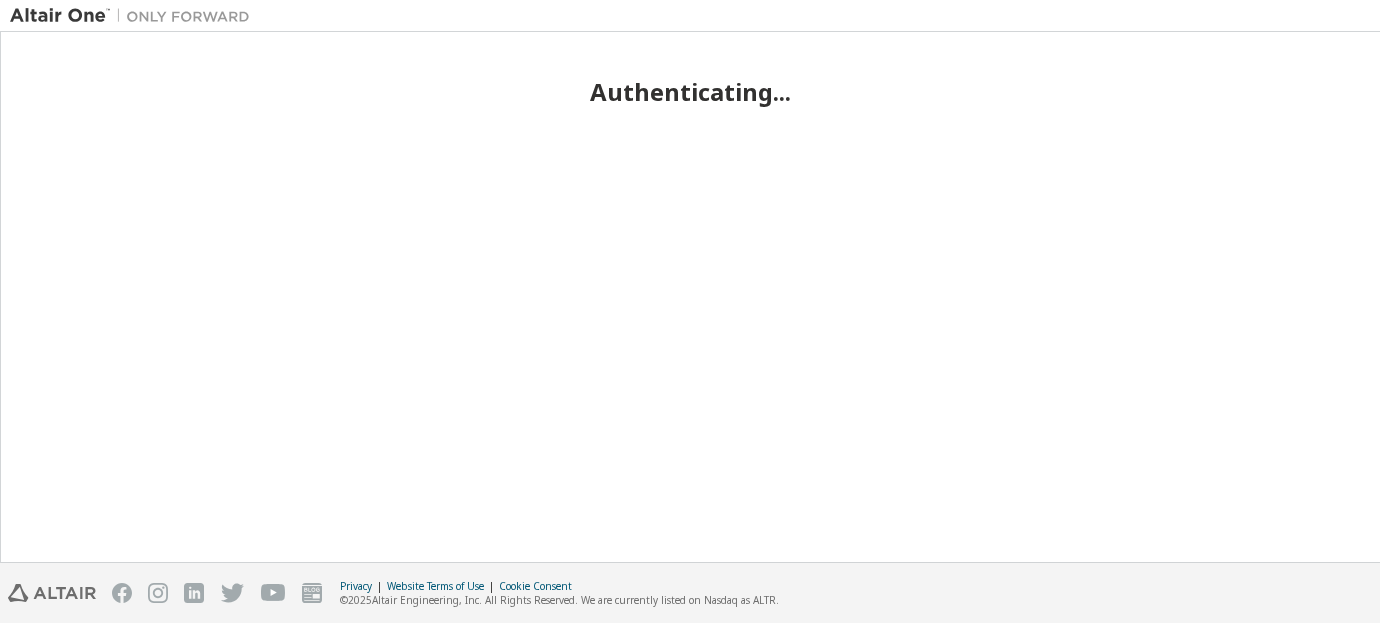 scroll, scrollTop: 0, scrollLeft: 0, axis: both 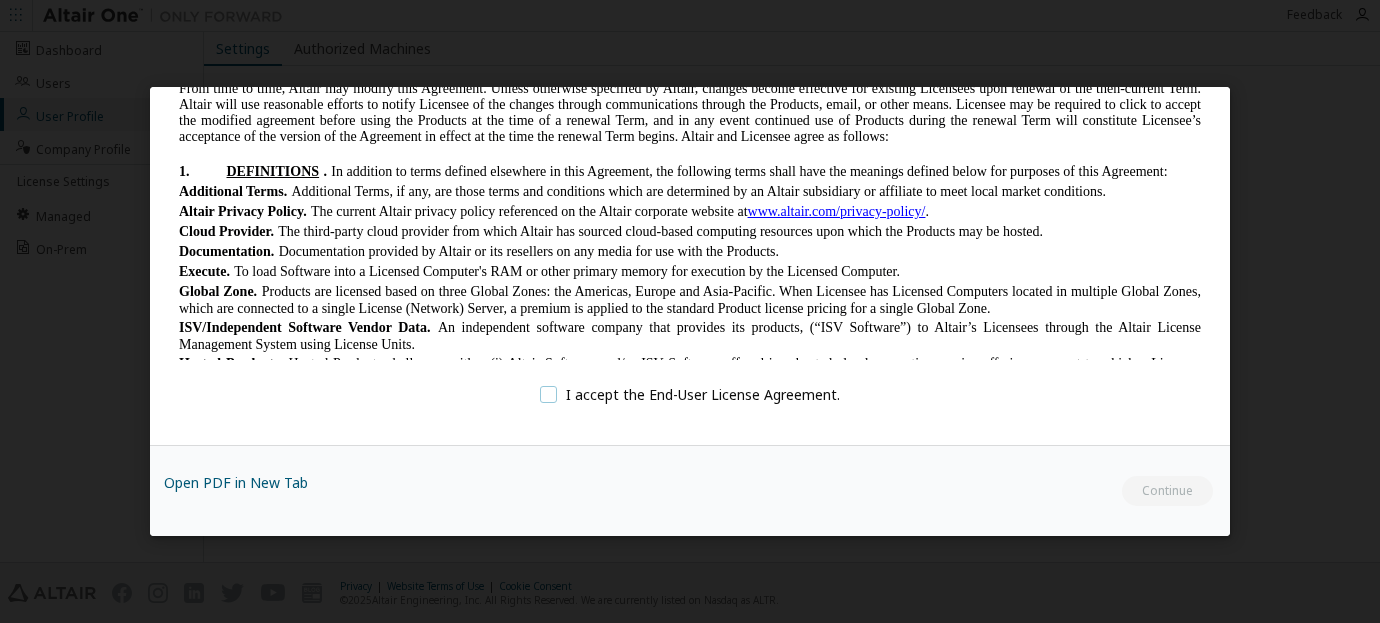 click on "I accept the End-User License Agreement." at bounding box center (690, 393) 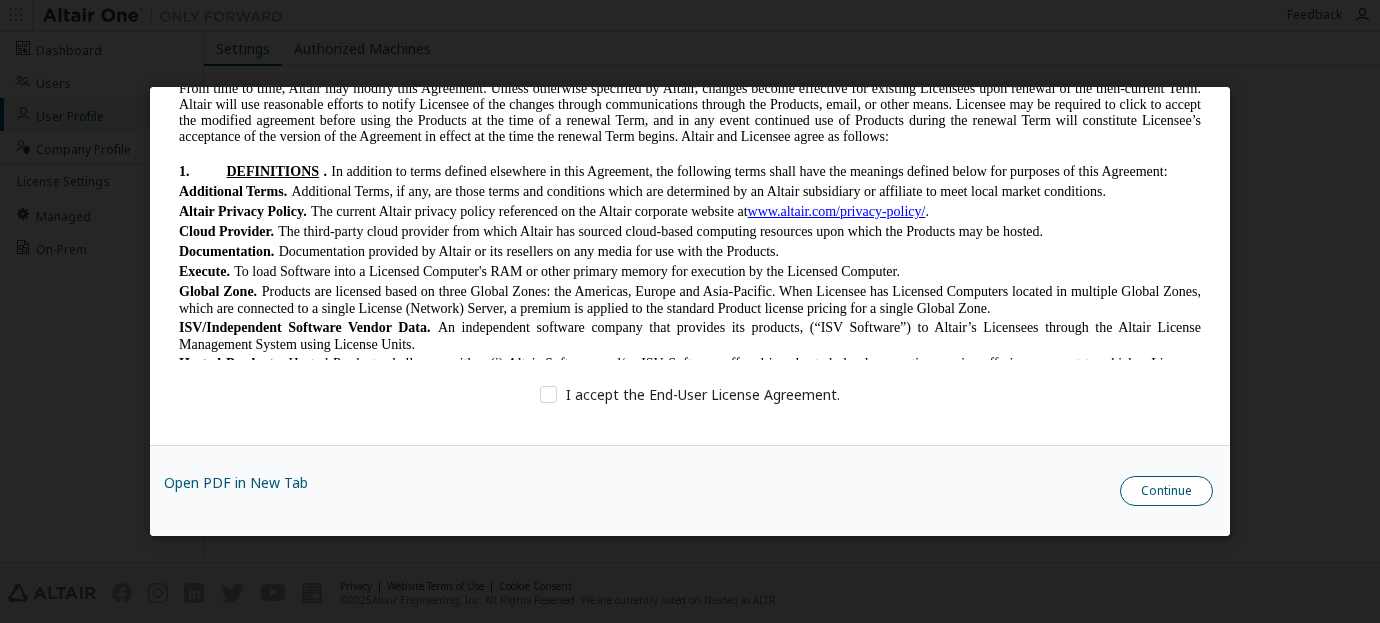 click on "Continue" at bounding box center [1166, 491] 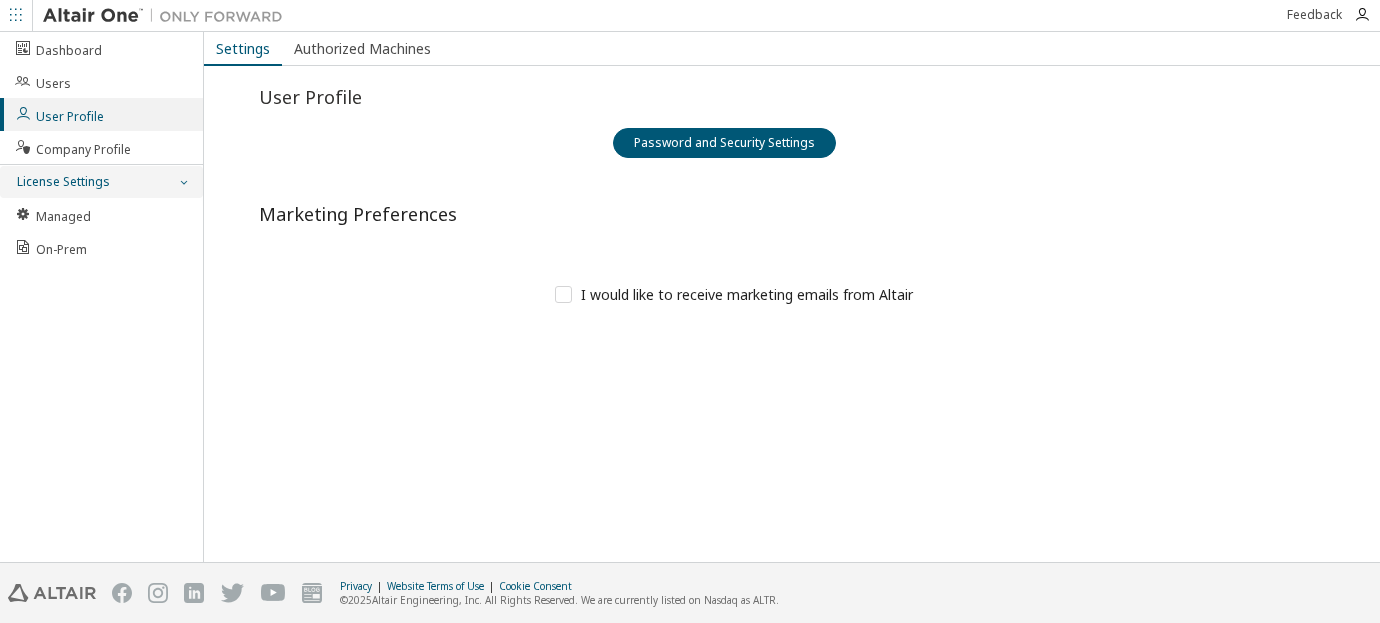 click at bounding box center (183, 182) 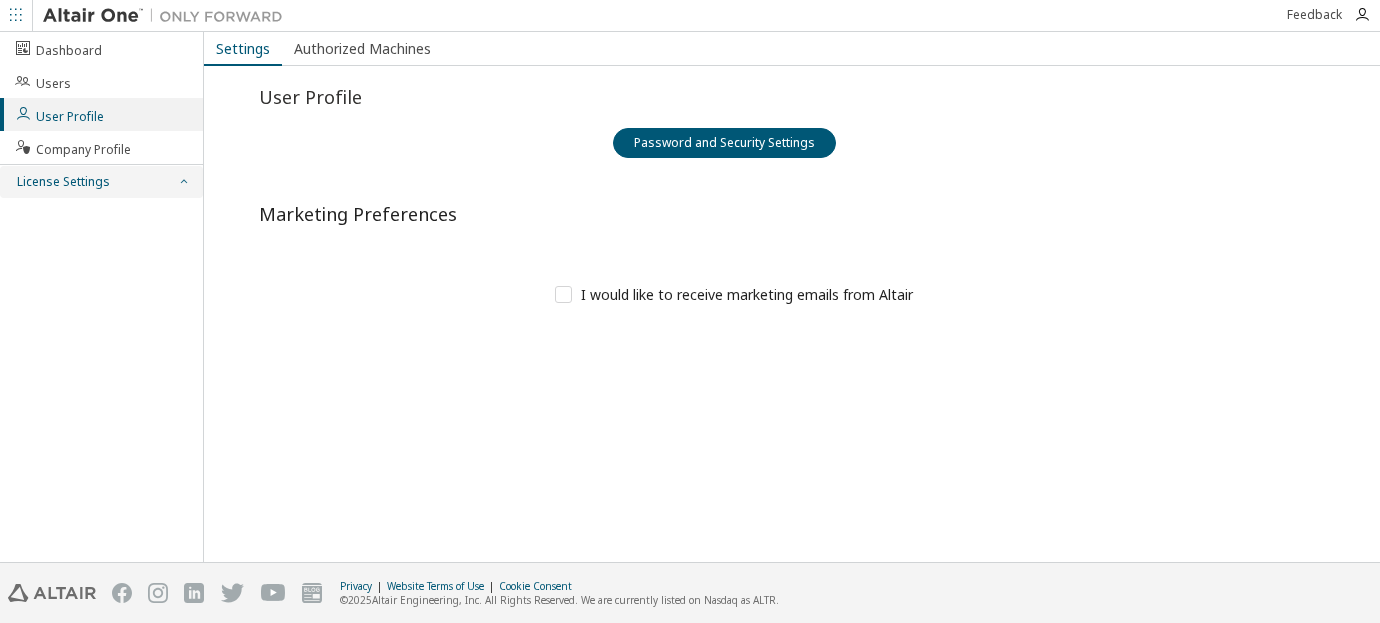 click at bounding box center [183, 182] 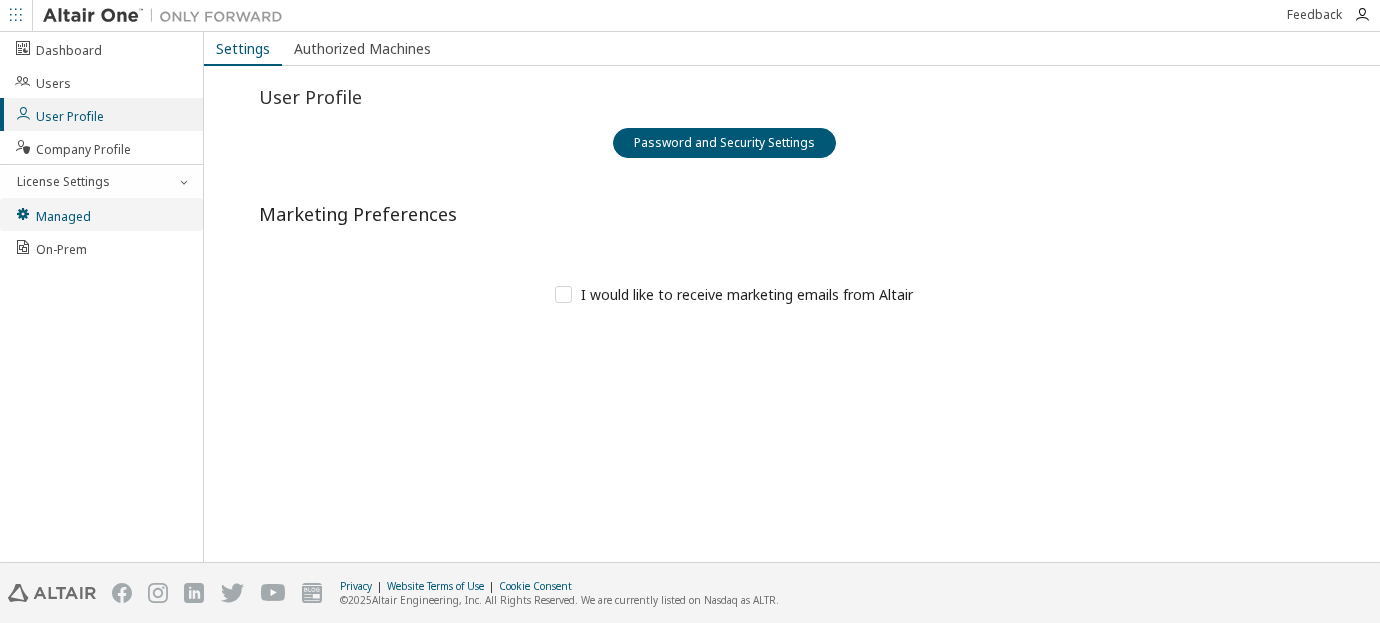 click on "Managed" at bounding box center (52, 214) 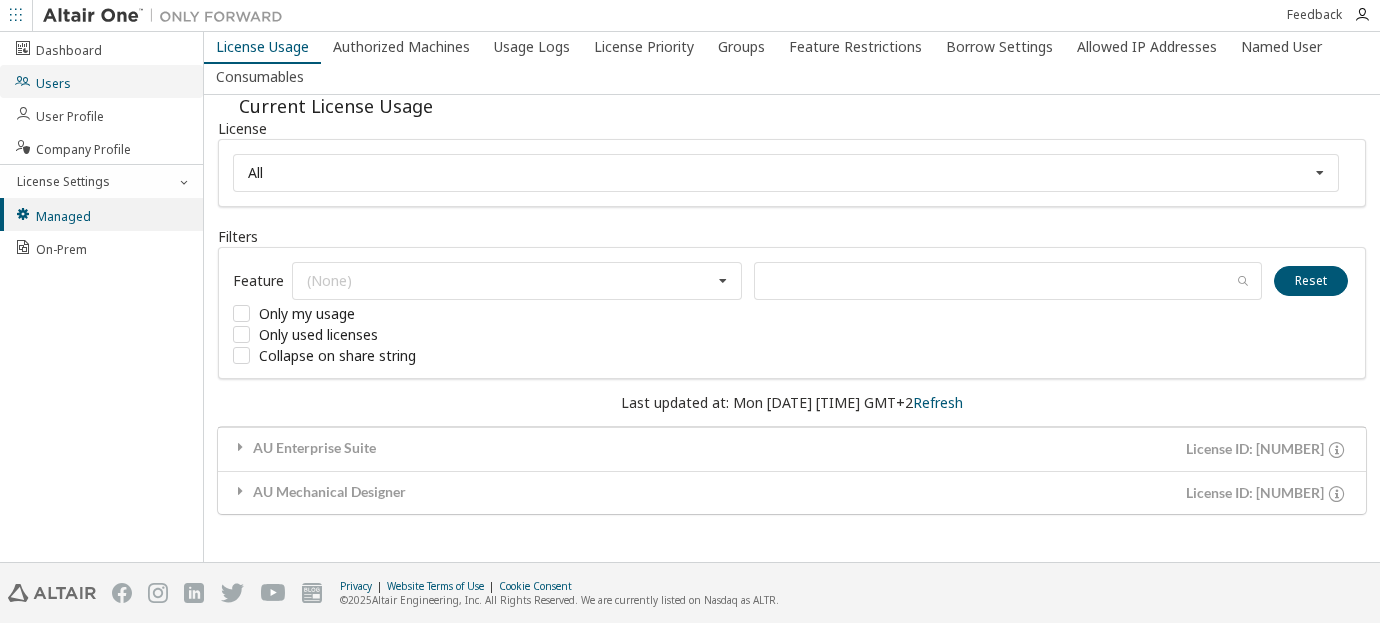 click on "Users" at bounding box center [42, 81] 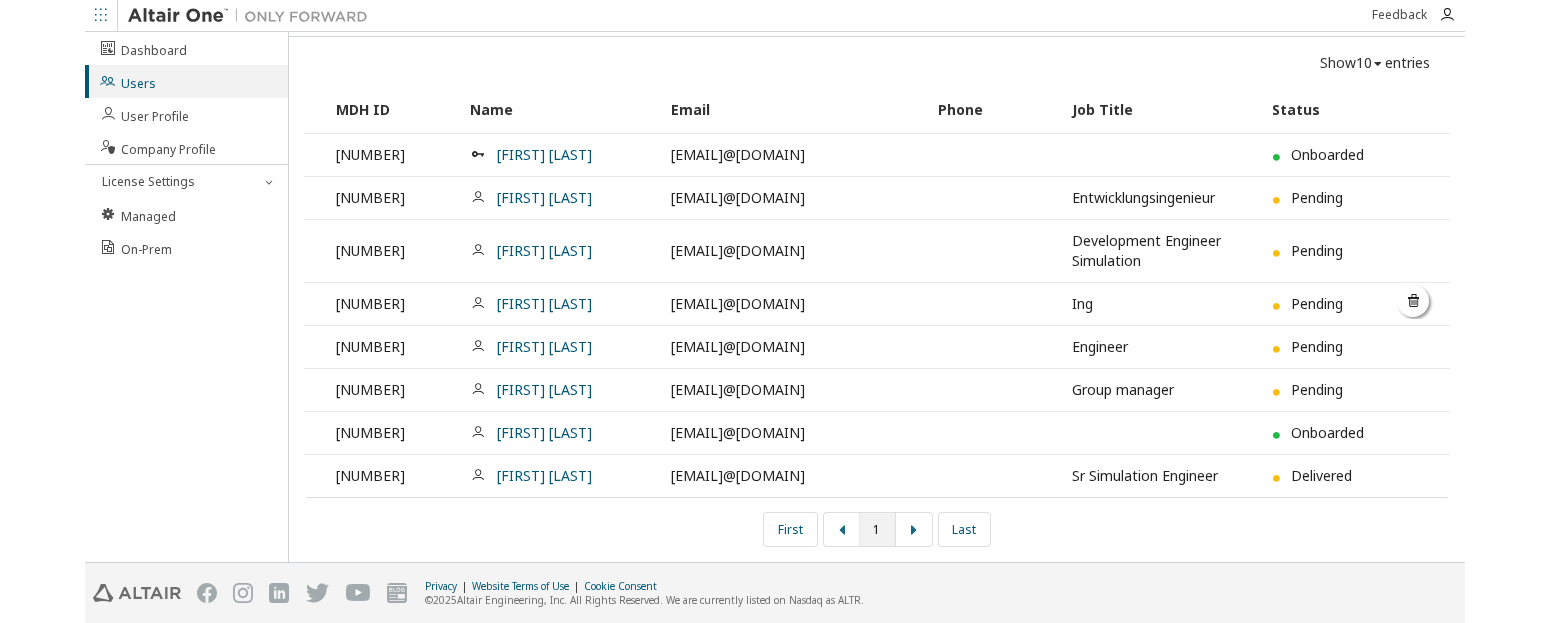 scroll, scrollTop: 0, scrollLeft: 0, axis: both 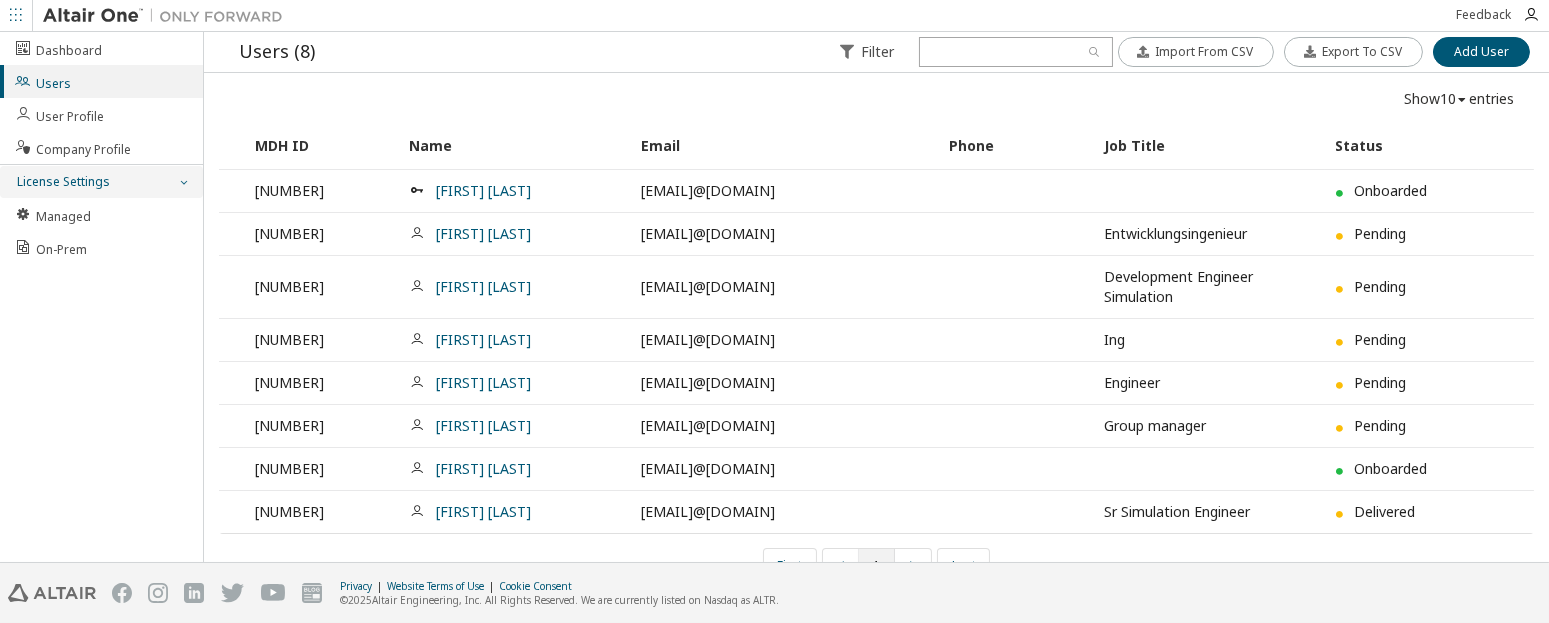 click at bounding box center [183, 182] 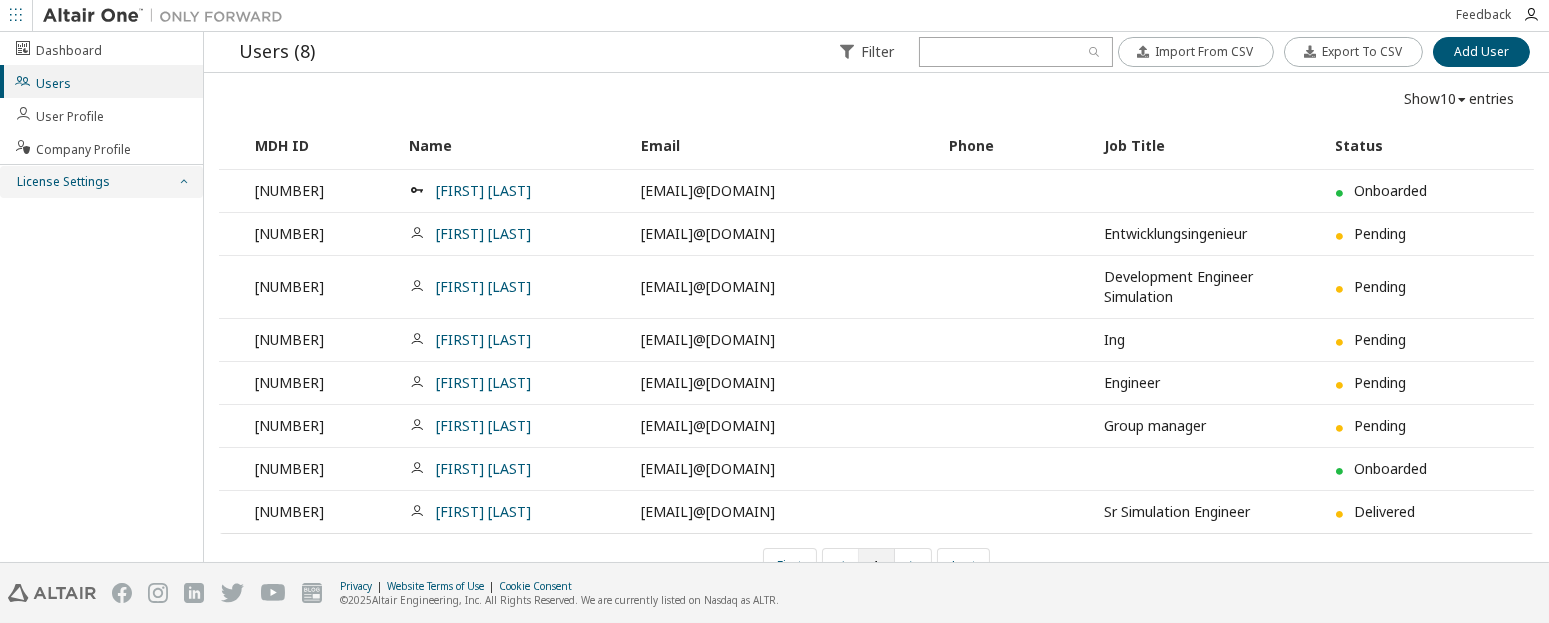 click at bounding box center (183, 182) 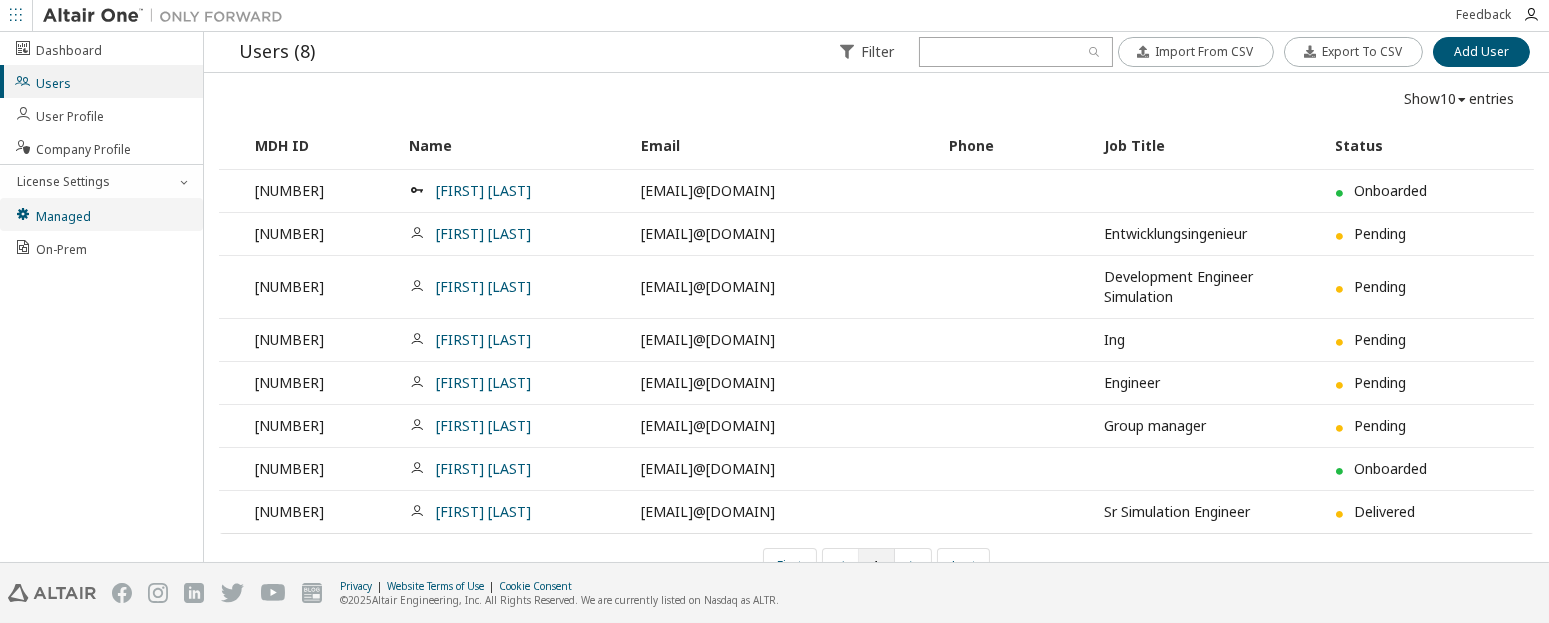 click on "Managed" at bounding box center [101, 214] 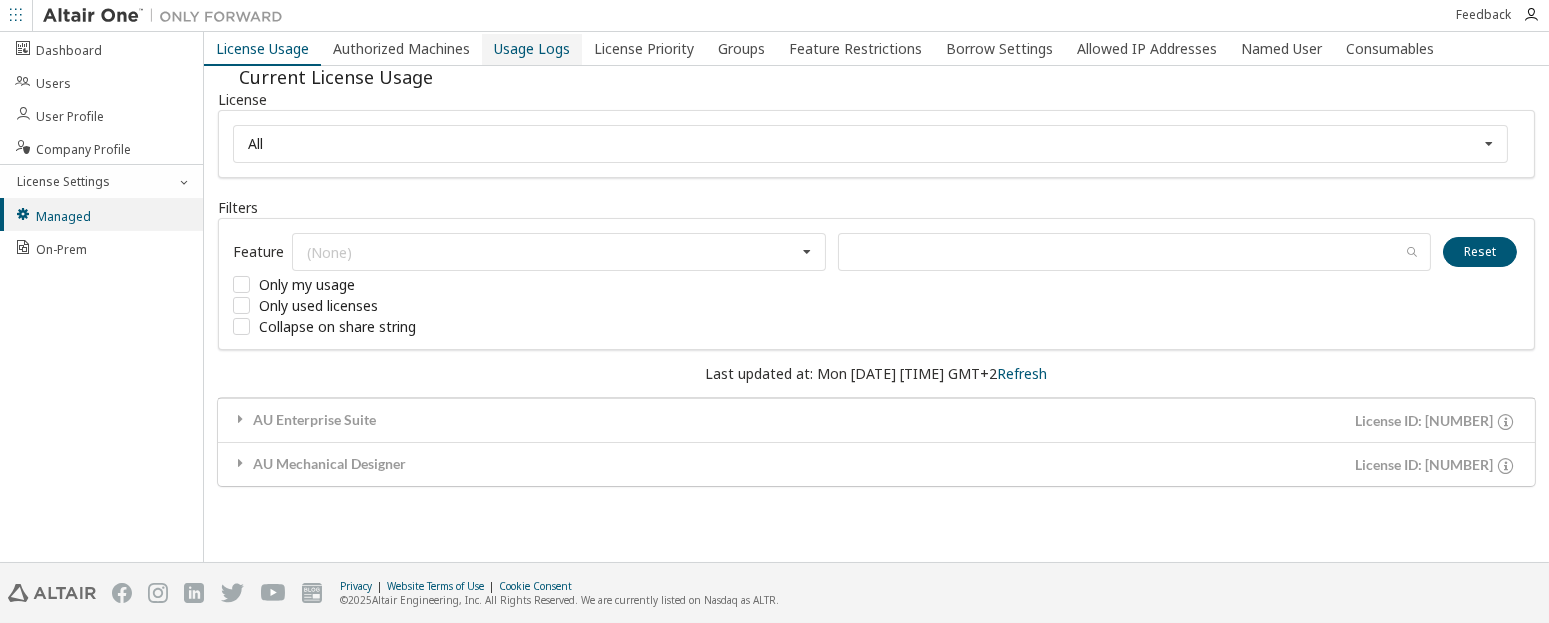 click on "Usage Logs" at bounding box center (532, 49) 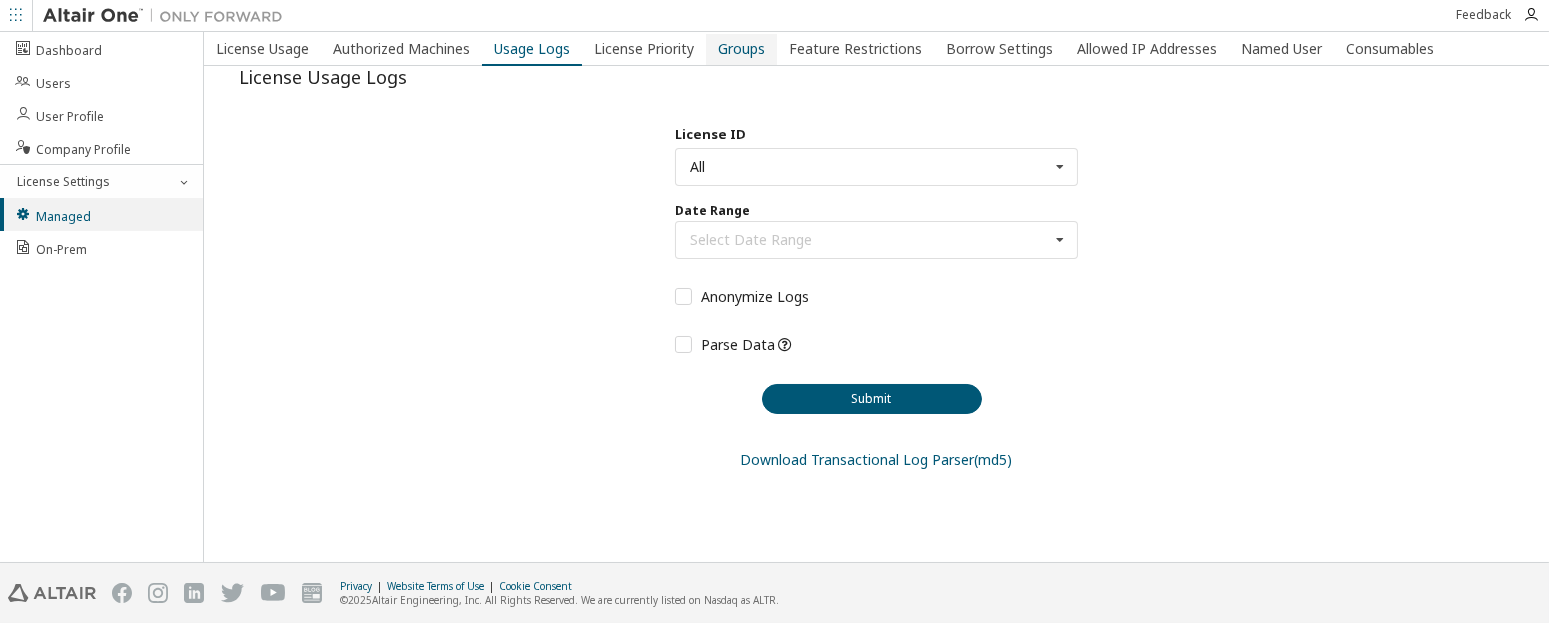 click on "Groups" at bounding box center (741, 49) 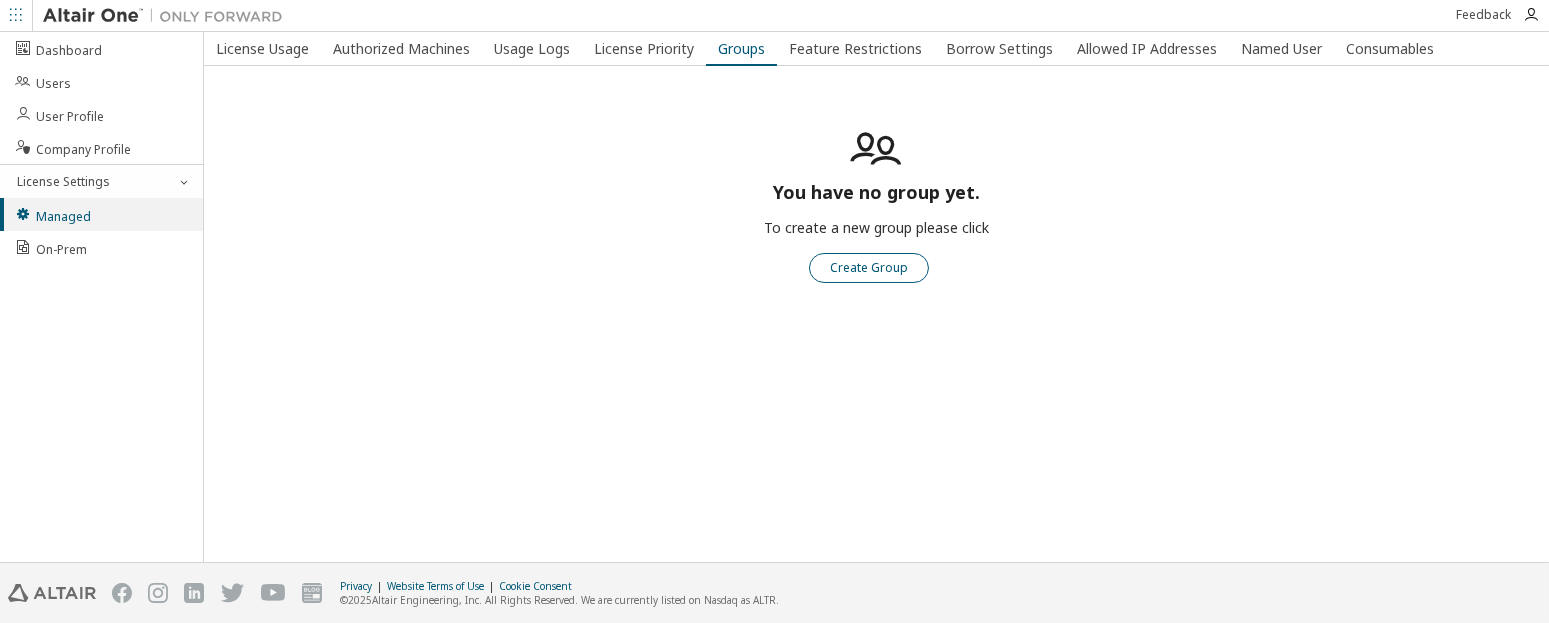 click on "Create Group" at bounding box center (869, 268) 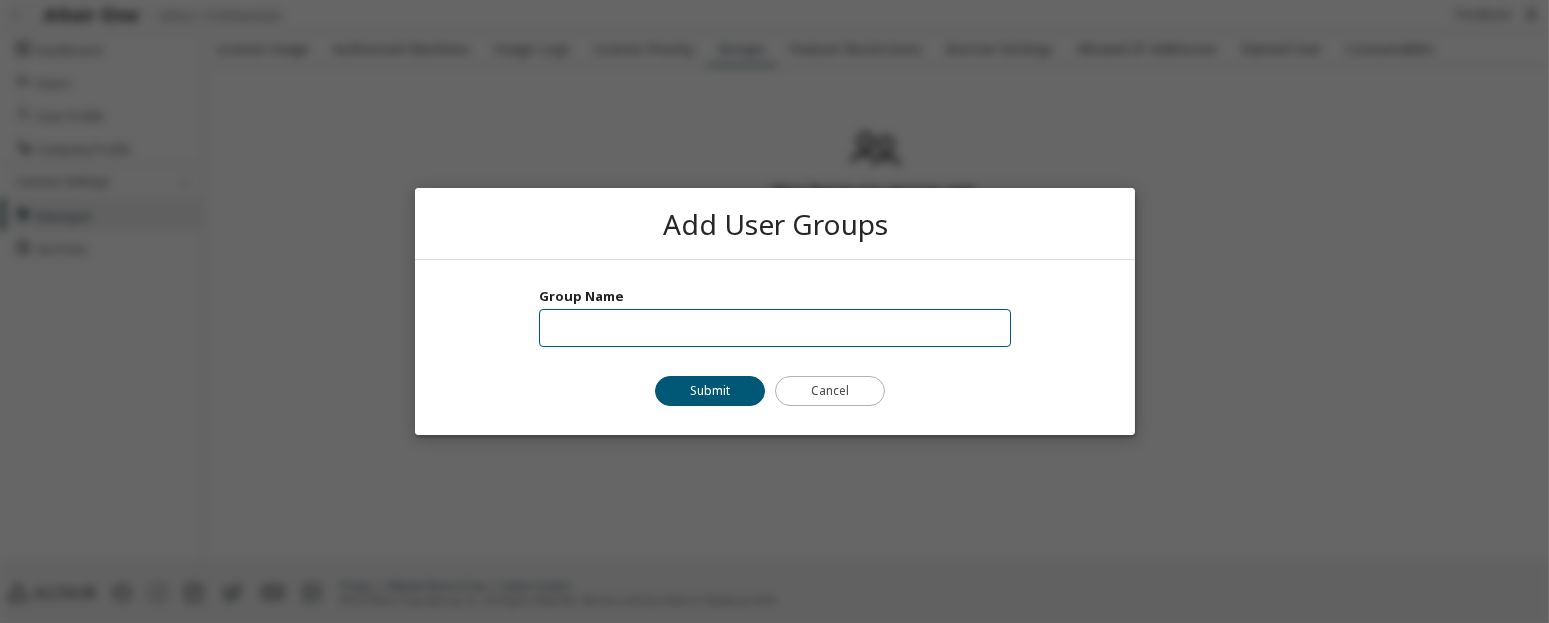 click at bounding box center (775, 328) 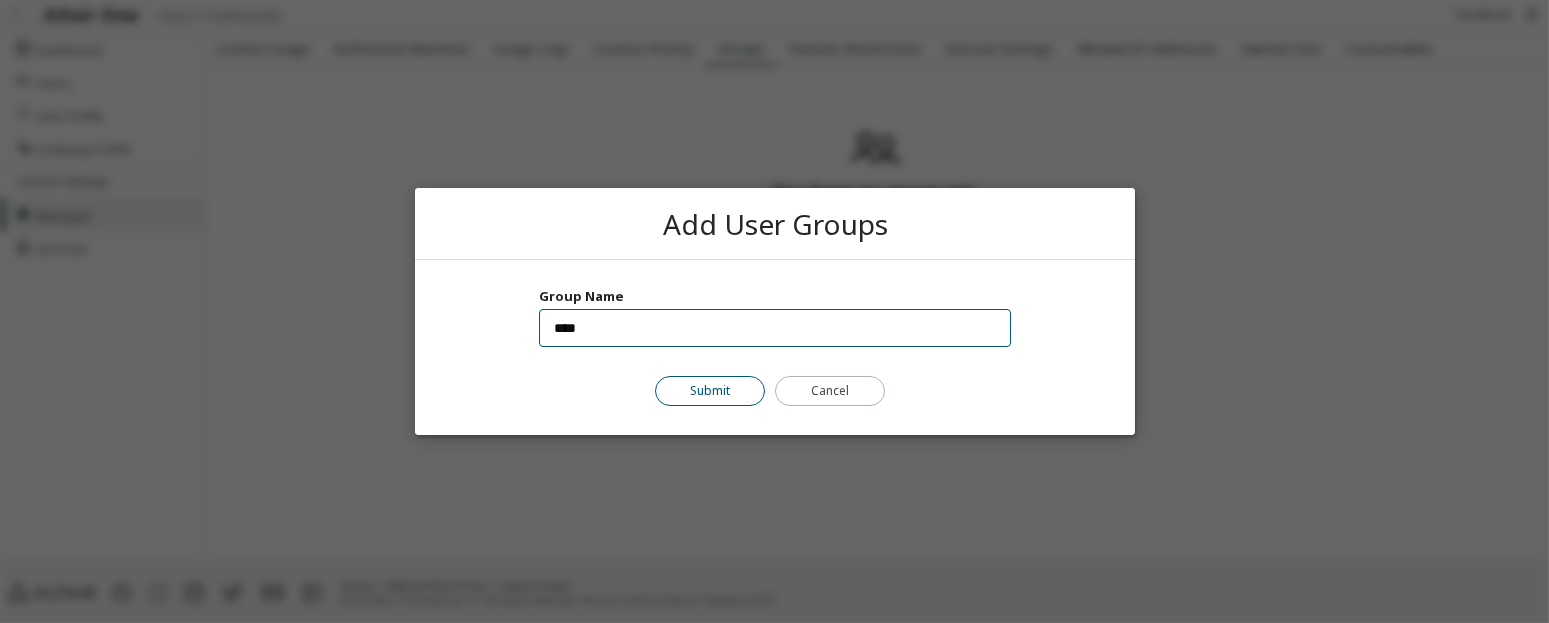 type on "****" 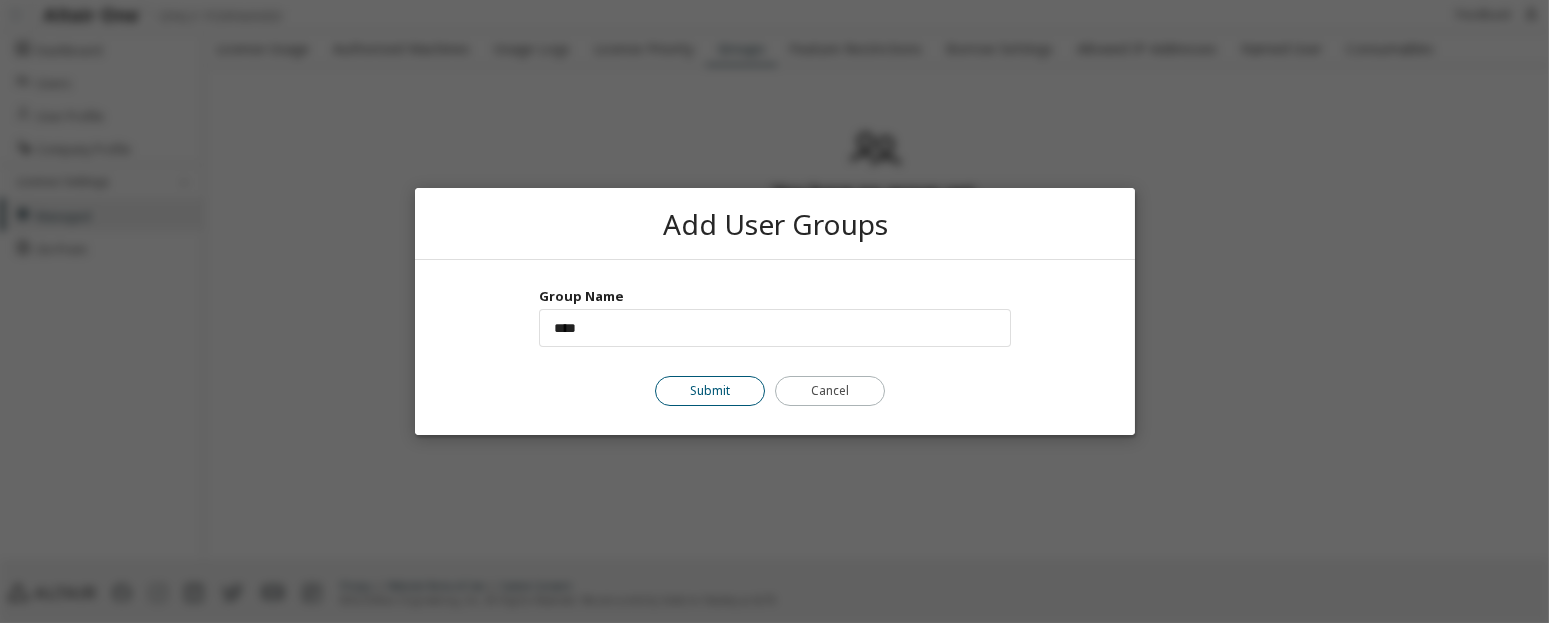 click on "Submit" at bounding box center [710, 391] 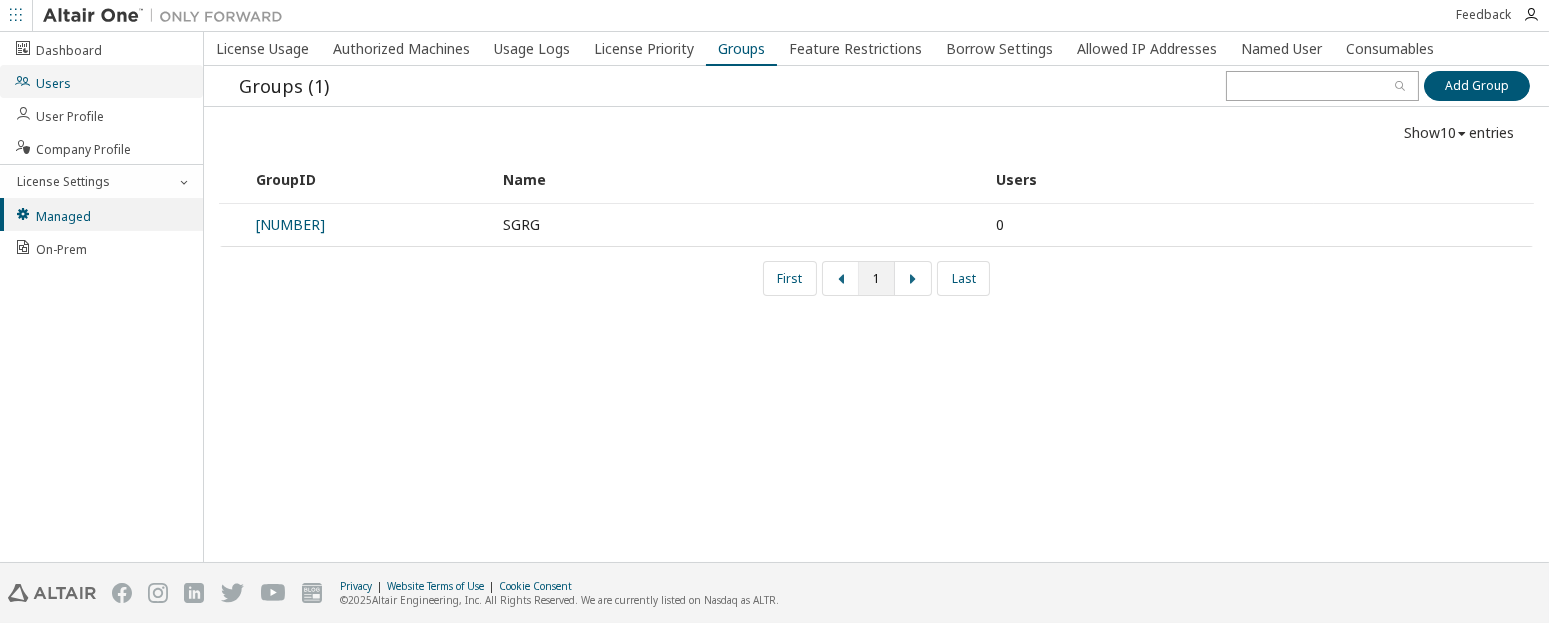 click on "Users" at bounding box center (42, 81) 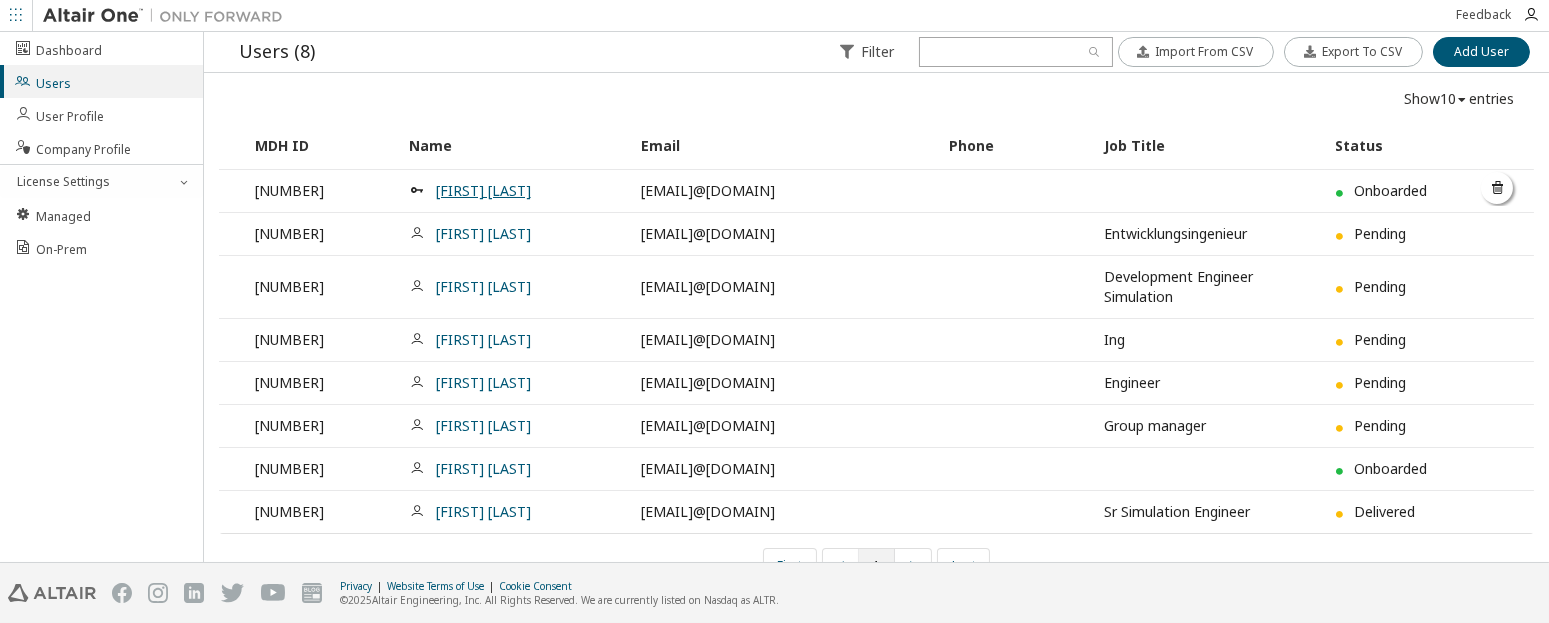 click on "[FIRST] [LAST]" at bounding box center (483, 190) 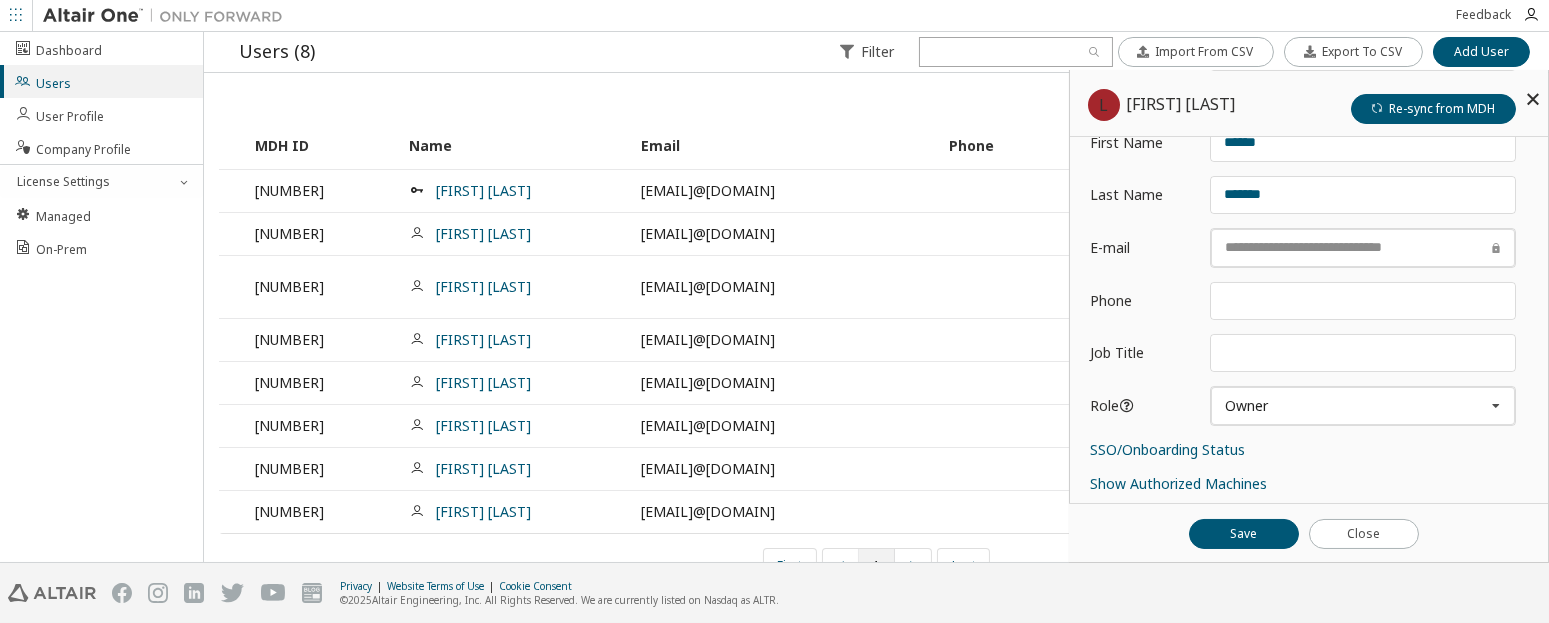 scroll, scrollTop: 152, scrollLeft: 0, axis: vertical 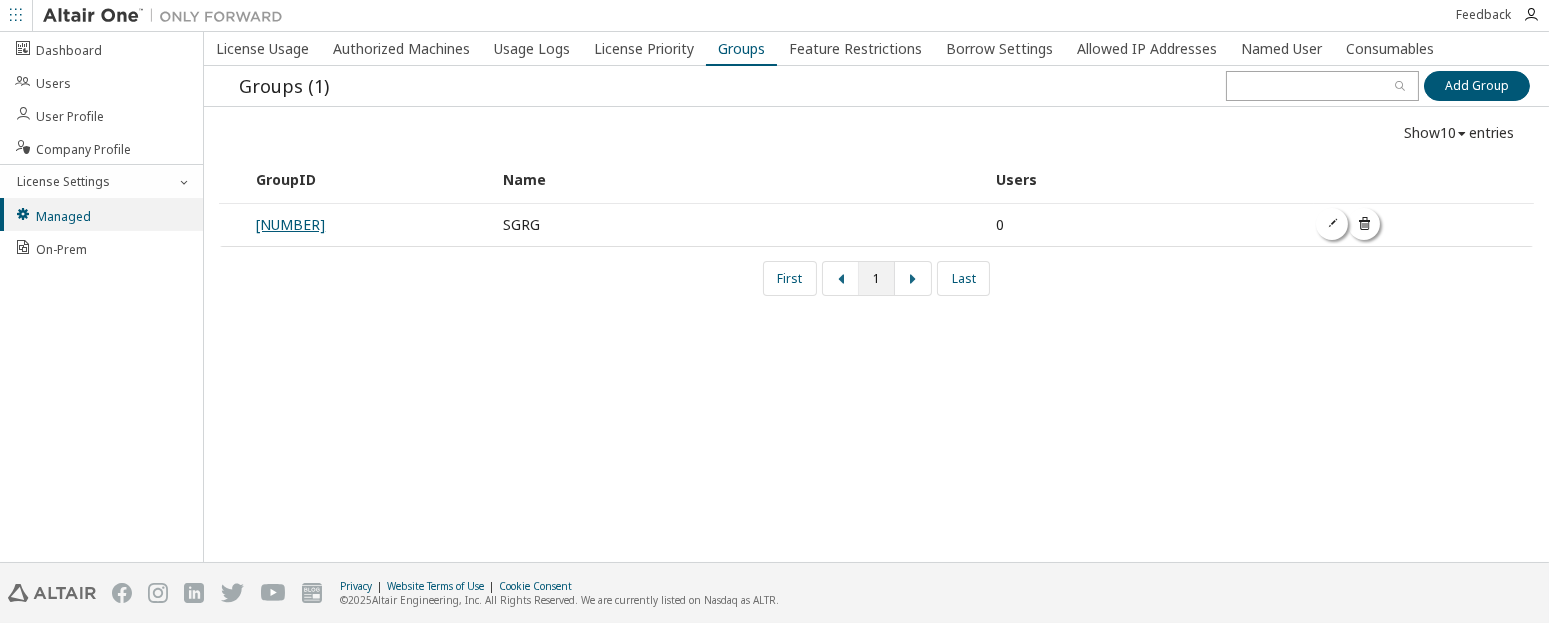 click on "[NUMBER]" at bounding box center [290, 224] 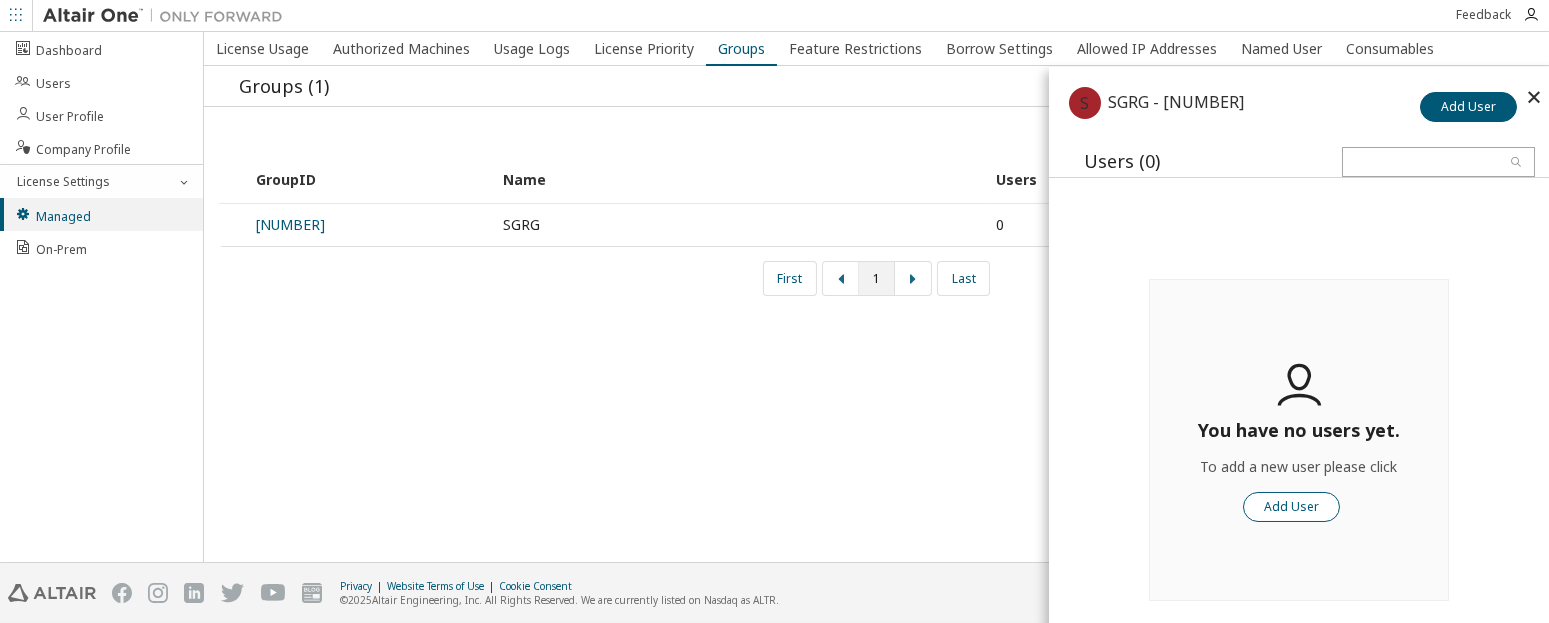click on "Add User" at bounding box center [1291, 507] 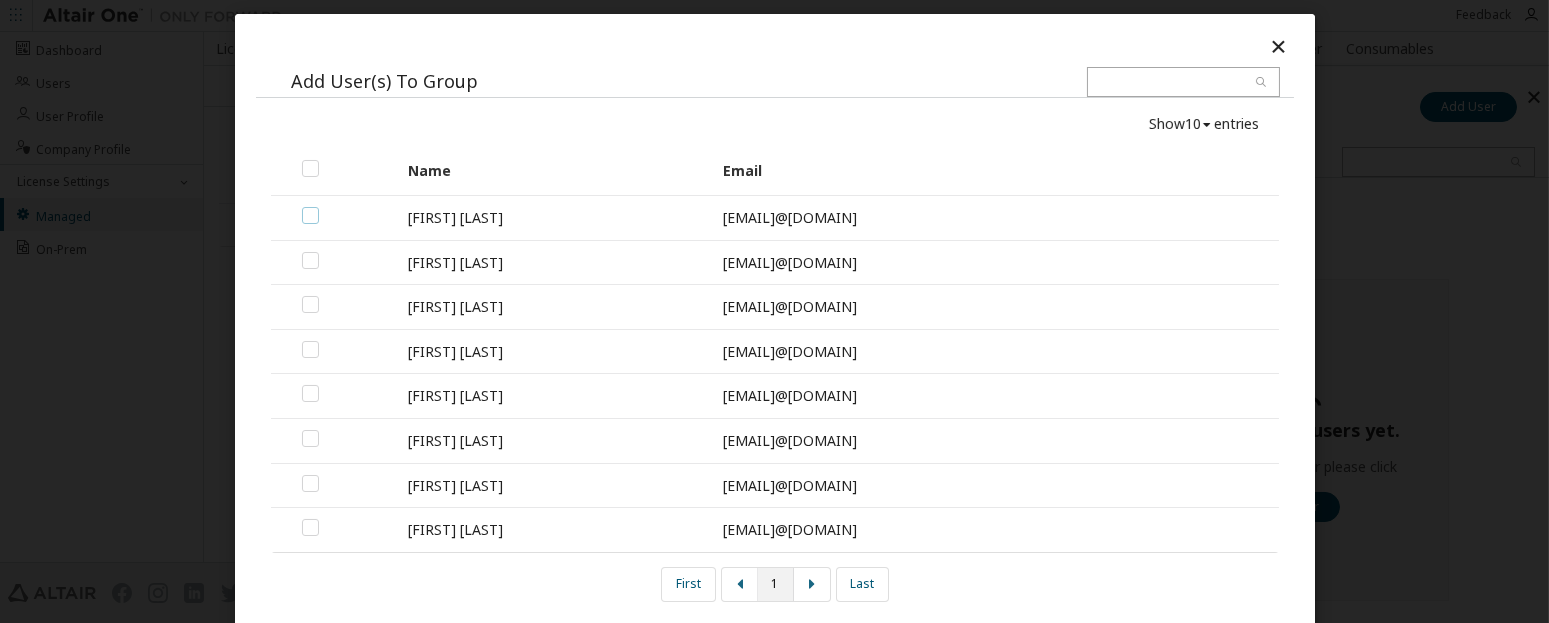click at bounding box center [310, 207] 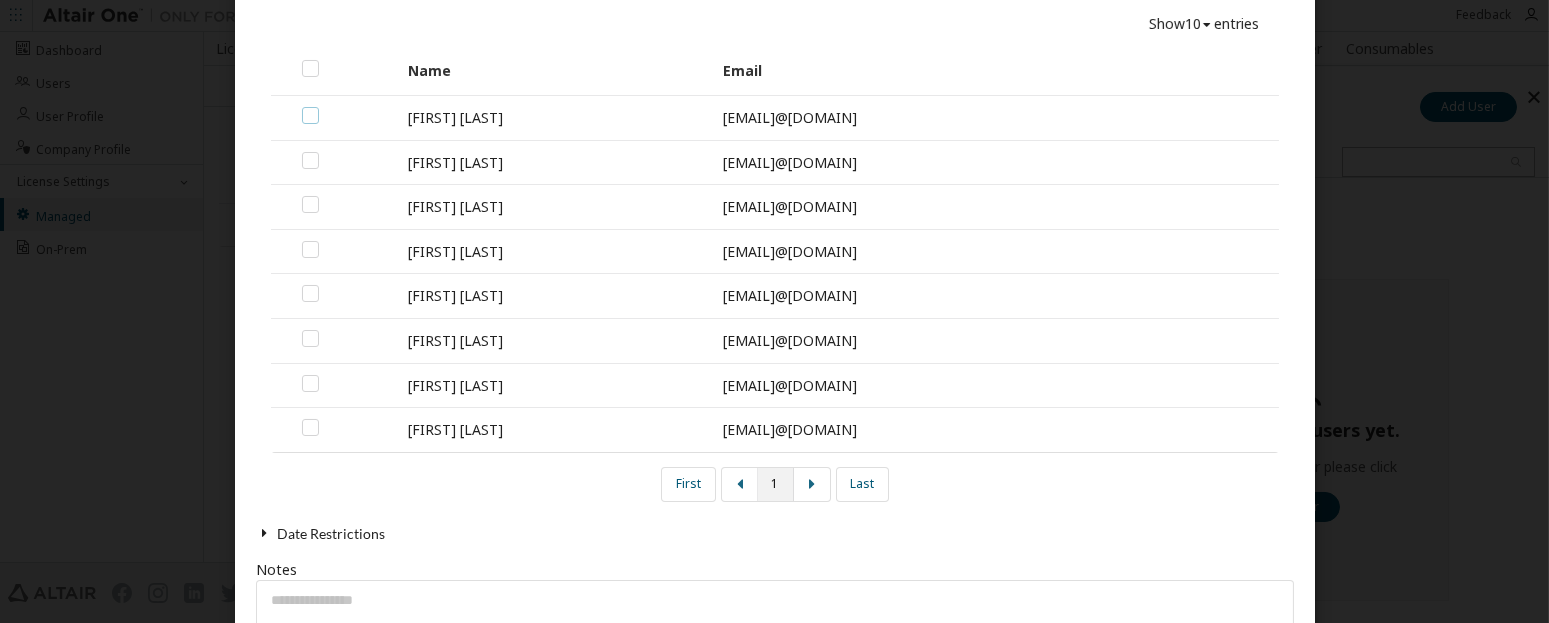 scroll, scrollTop: 205, scrollLeft: 0, axis: vertical 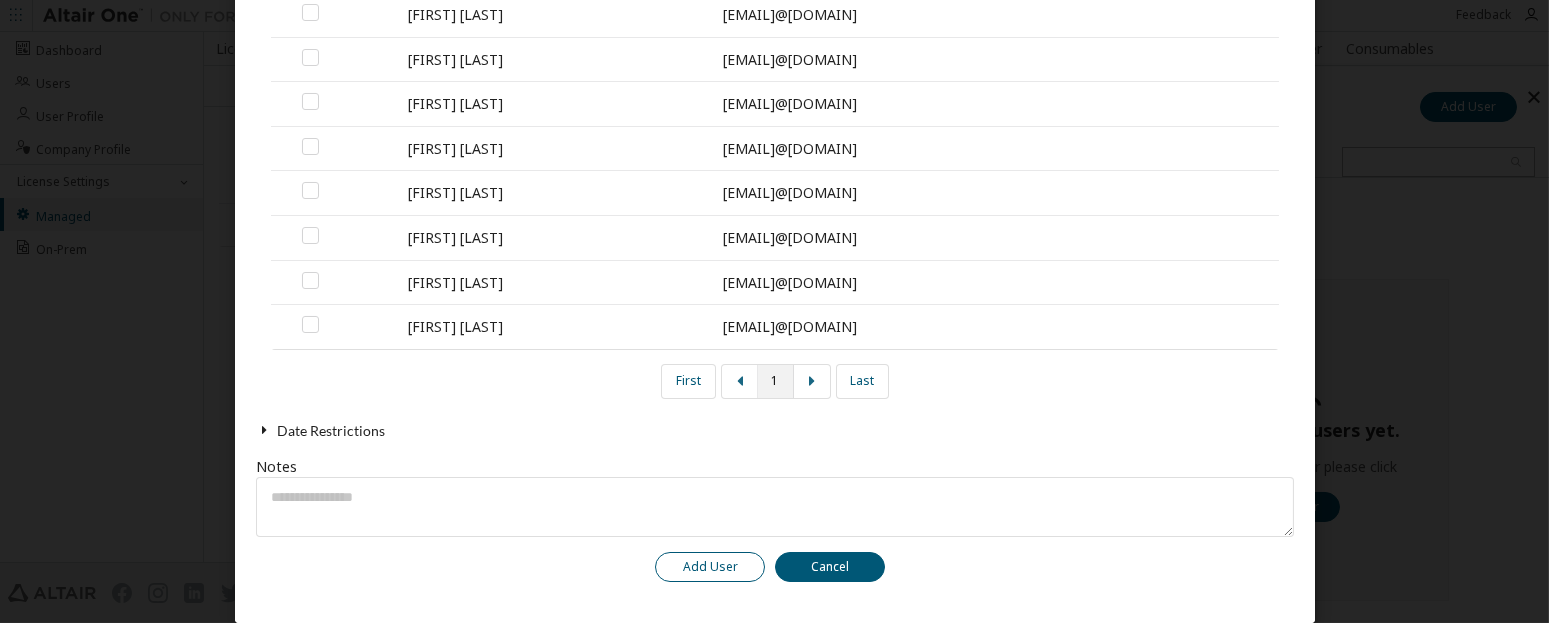 click on "Add User" at bounding box center [710, 567] 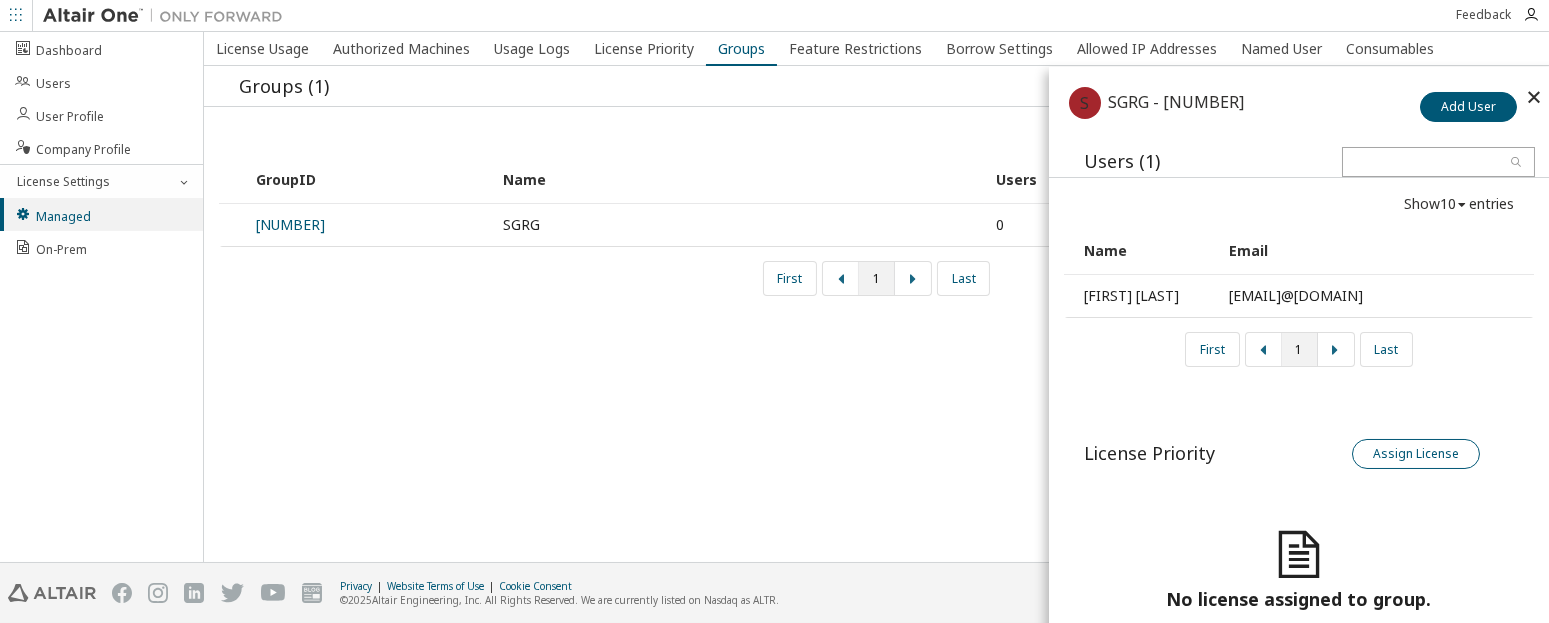click on "Assign License" at bounding box center [1416, 454] 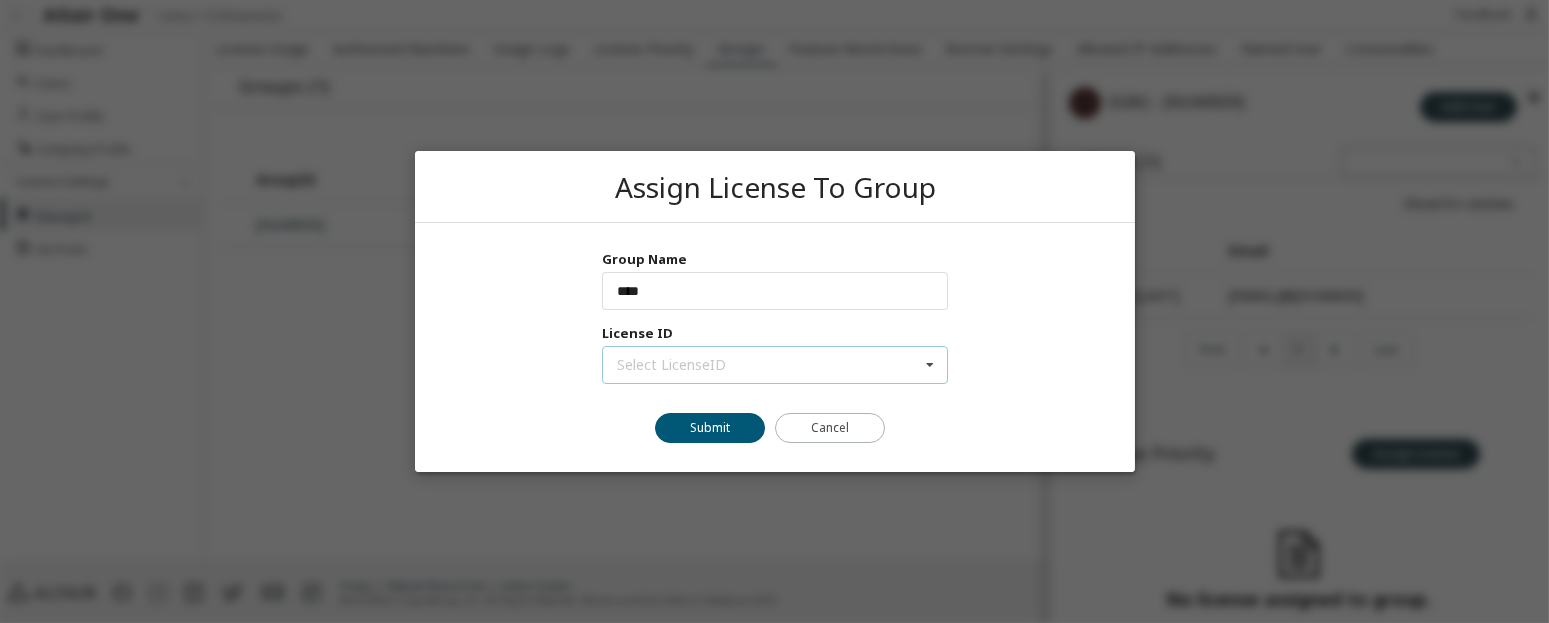 click at bounding box center [929, 365] 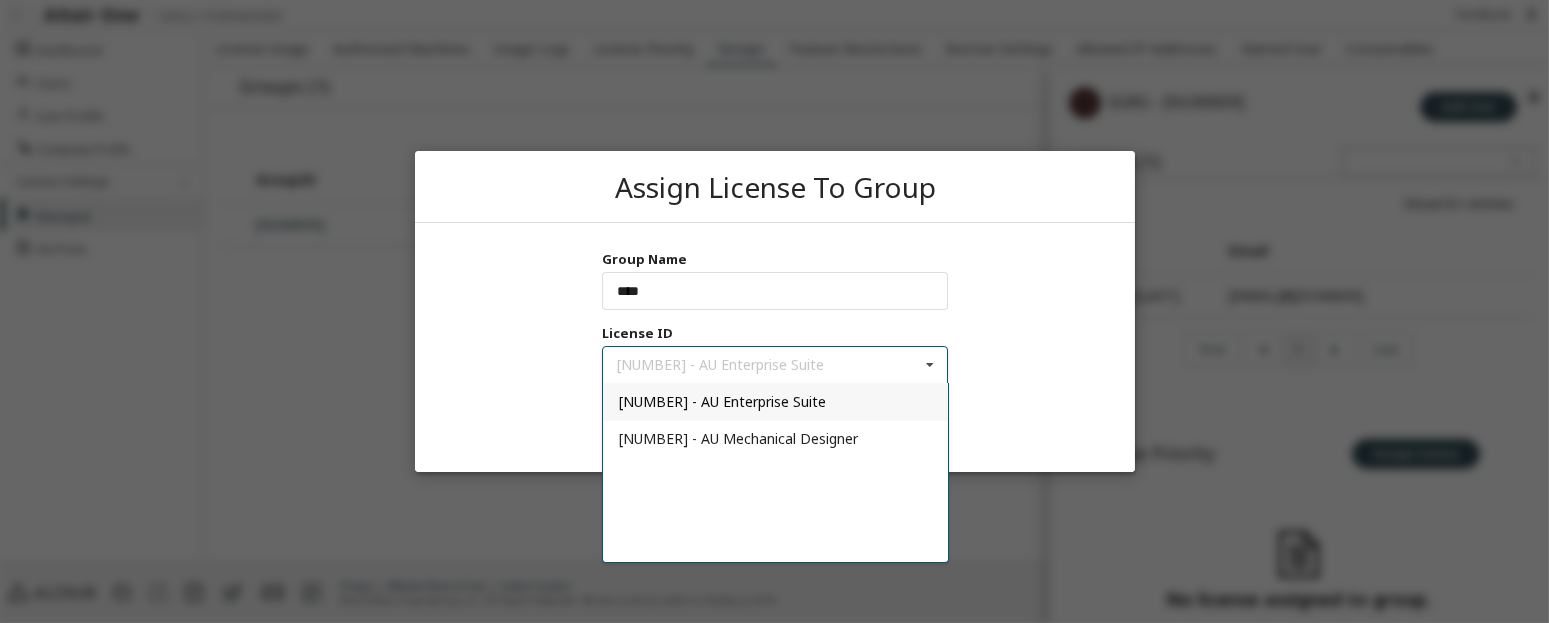 click on "[NUMBER] - AU Enterprise Suite" at bounding box center [721, 401] 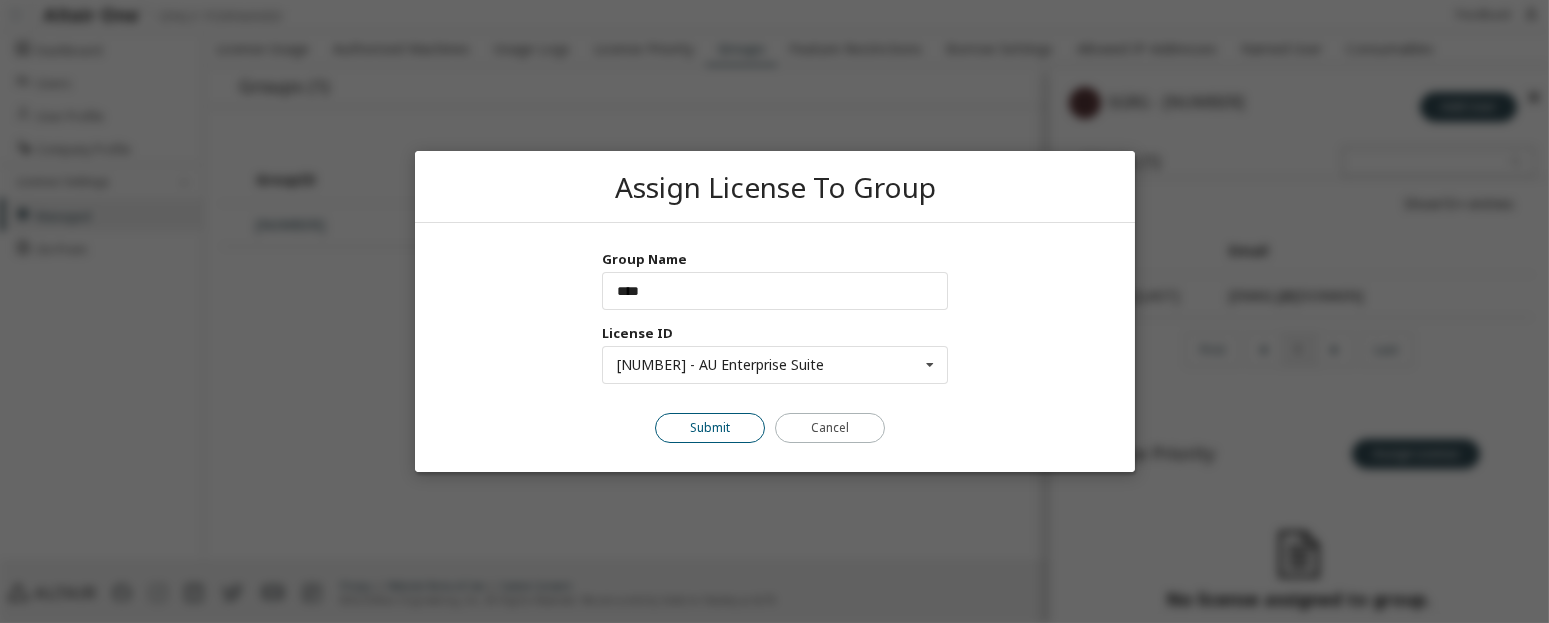 click on "Submit" at bounding box center [710, 428] 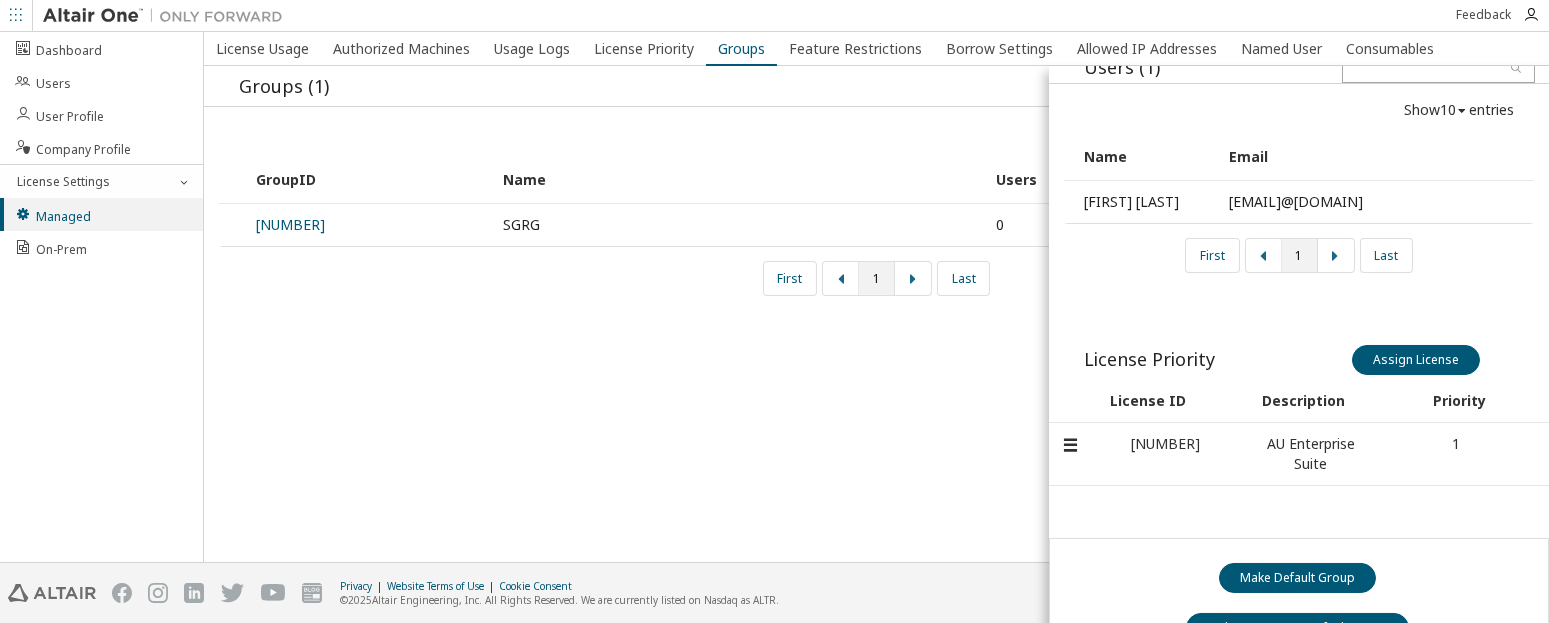 scroll, scrollTop: 157, scrollLeft: 0, axis: vertical 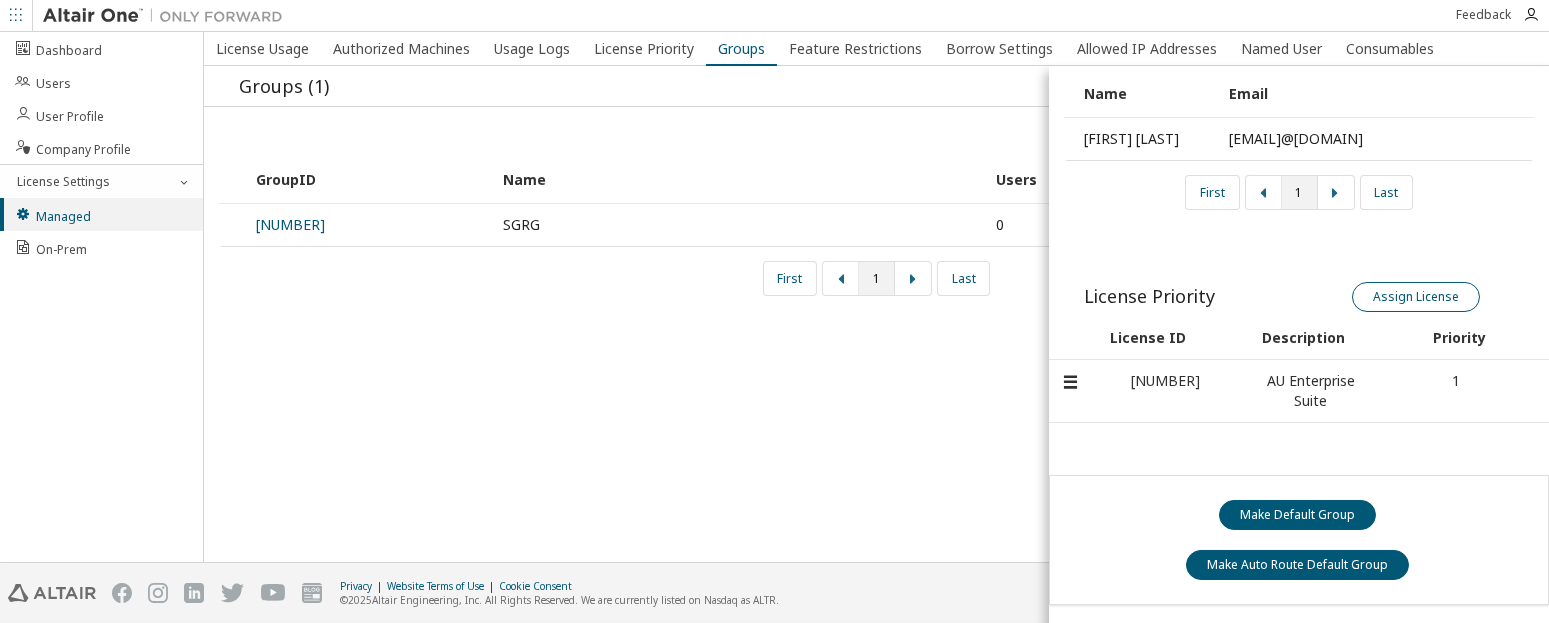 click on "Assign License" at bounding box center [1416, 297] 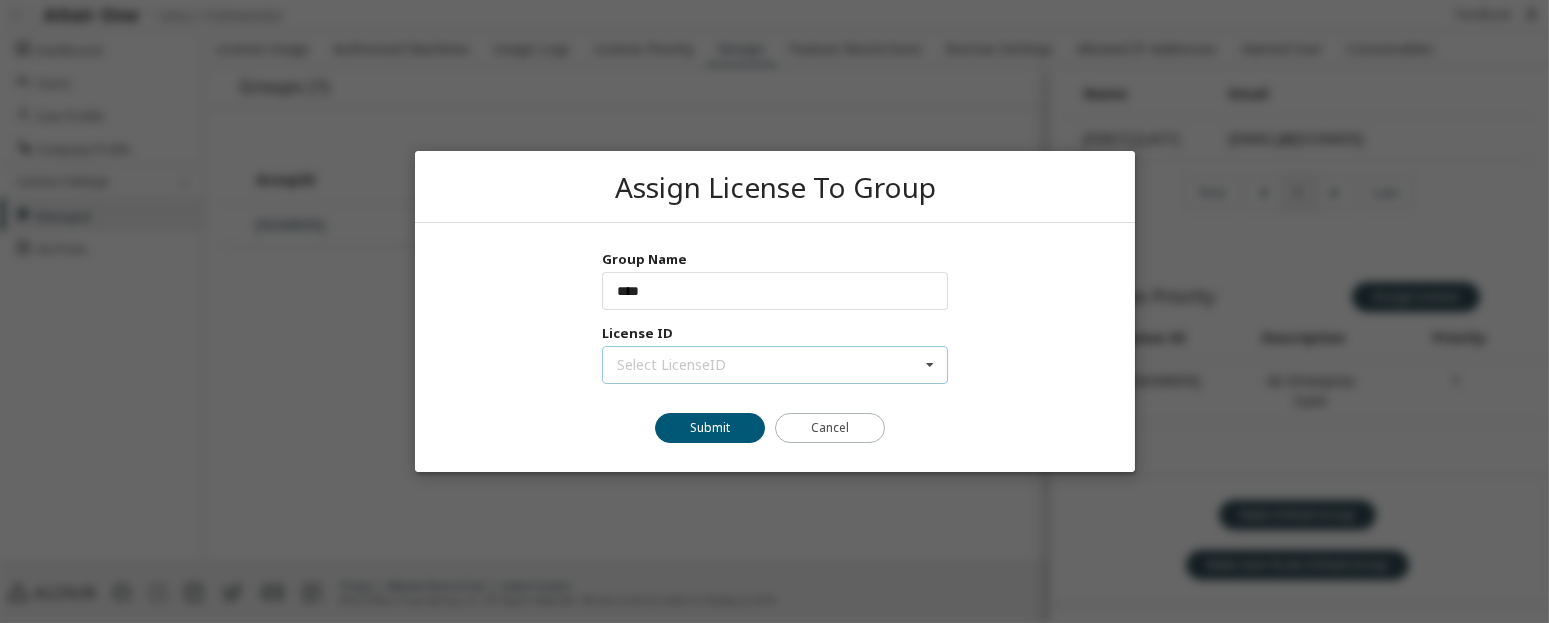 click at bounding box center (929, 365) 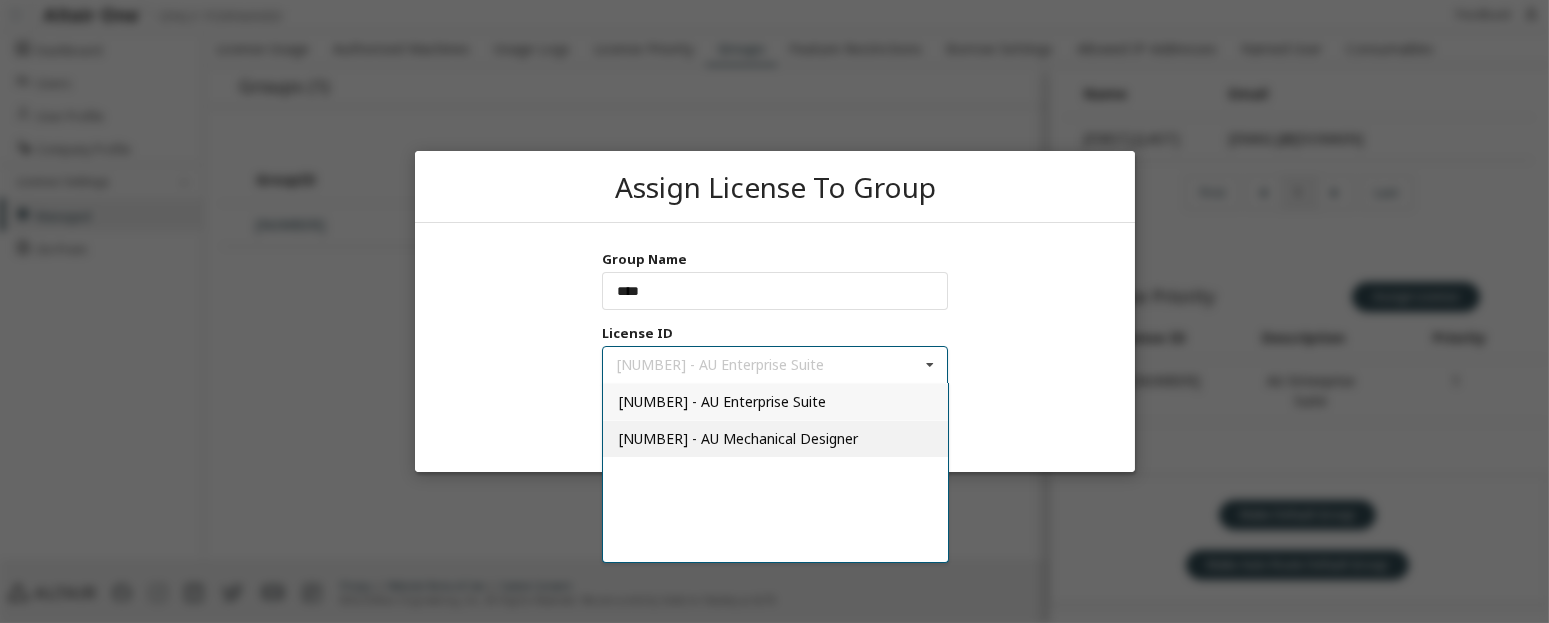 click on "[NUMBER] - AU Mechanical Designer" at bounding box center (737, 438) 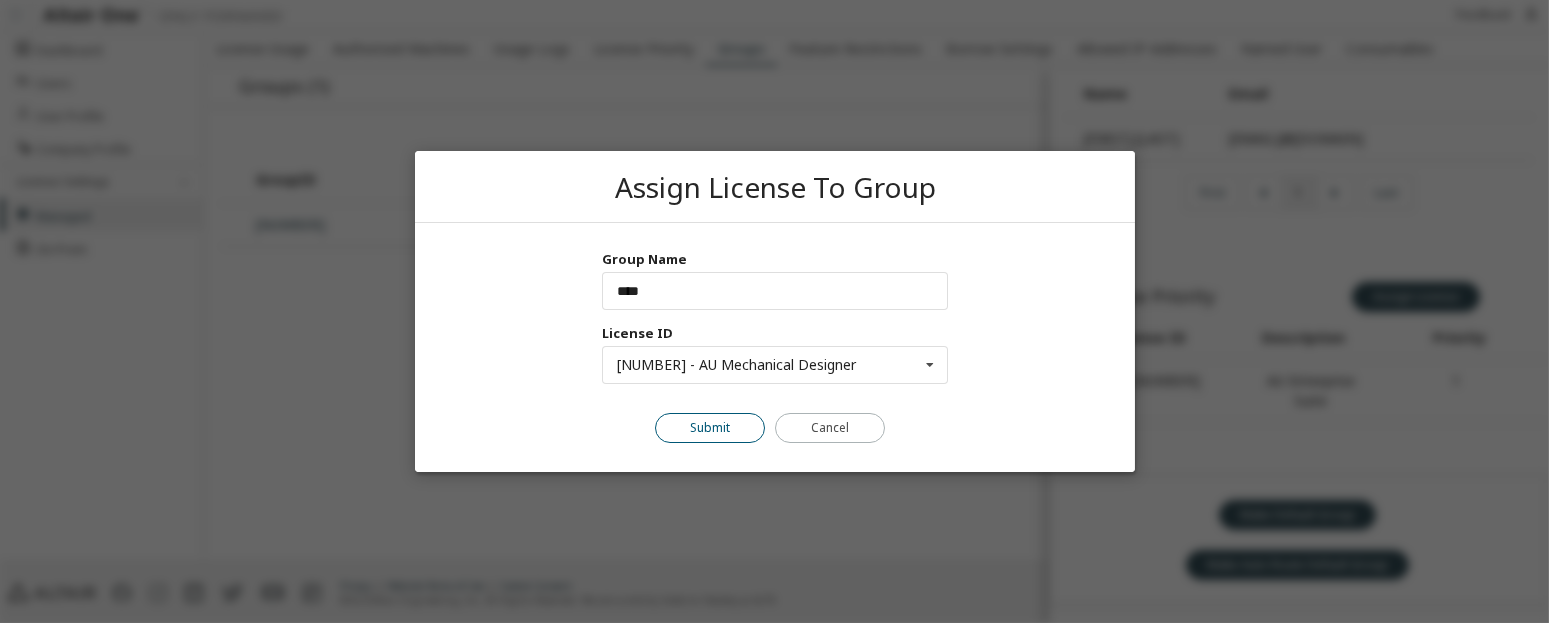 click on "Submit" at bounding box center [710, 428] 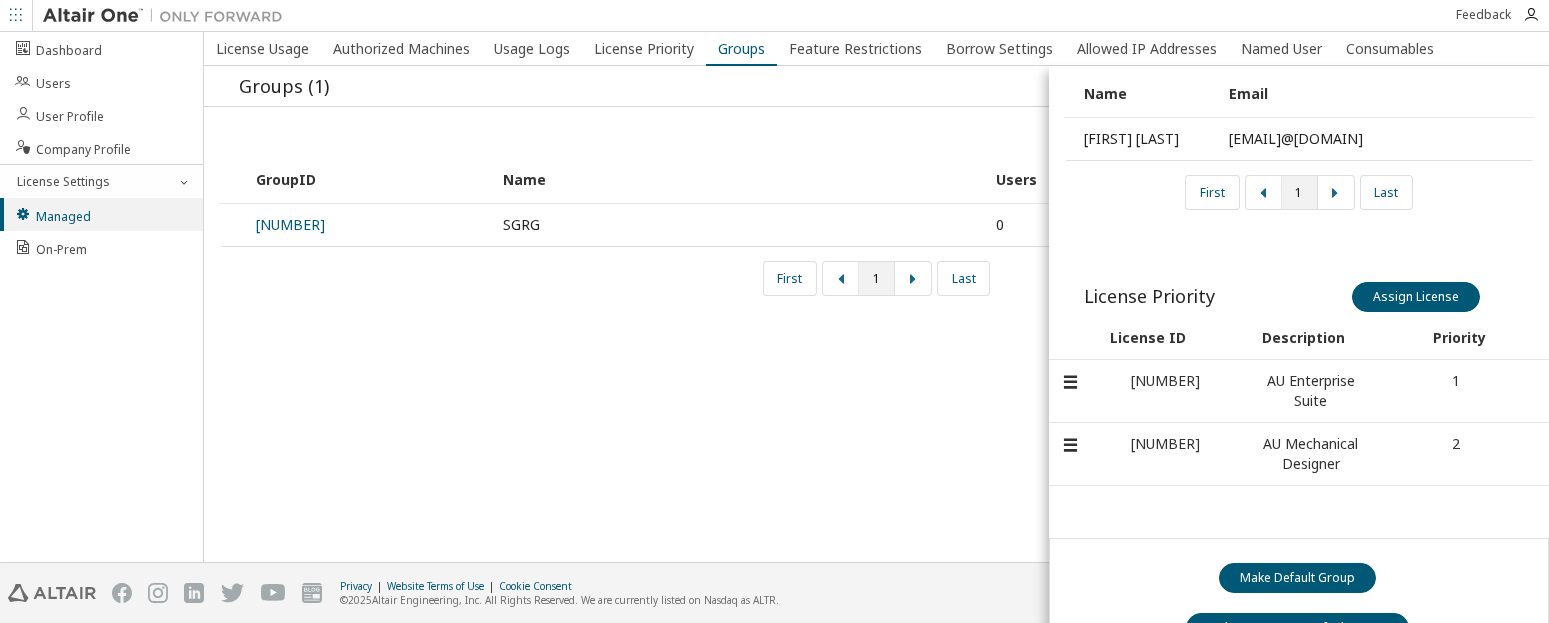 click on "License Usage Authorized Machines Usage Logs License Priority Groups Feature Restrictions Borrow Settings Allowed IP Addresses Named User Consumables Groups (1) Add Group Add Group Show  10 10 30 50 100 entries GroupID Name Users [NUMBER] SGRG 0 First 1 Last S SGRG - [NUMBER] Add User Users (1) Show  10 10 30 50 100 entries Name Email [EMAIL]@[DOMAIN] First 1 Last License Priority Assign License Assign License License ID Description Priority [NUMBER] AU Enterprise Suite 1 [NUMBER] AU Mechanical Designer 2 Make Default Group Make Auto Route Default Group" at bounding box center (876, 297) 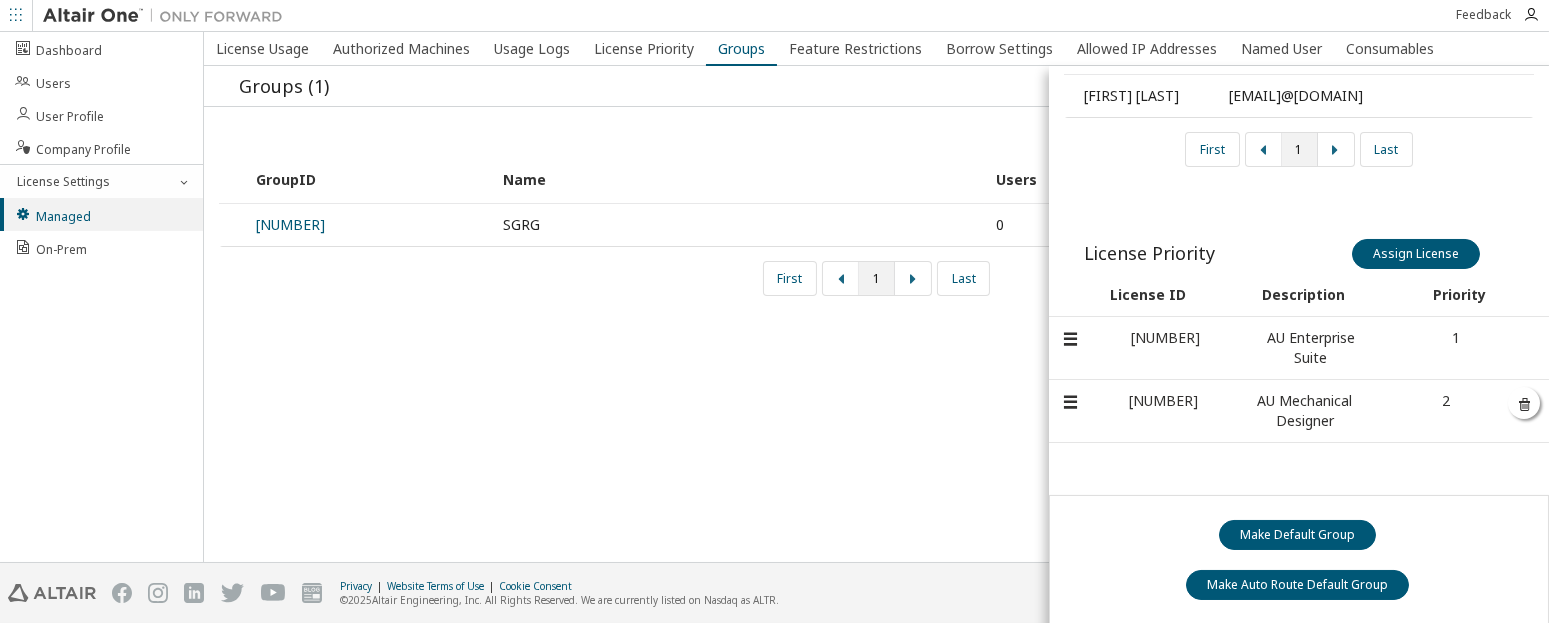 scroll, scrollTop: 220, scrollLeft: 0, axis: vertical 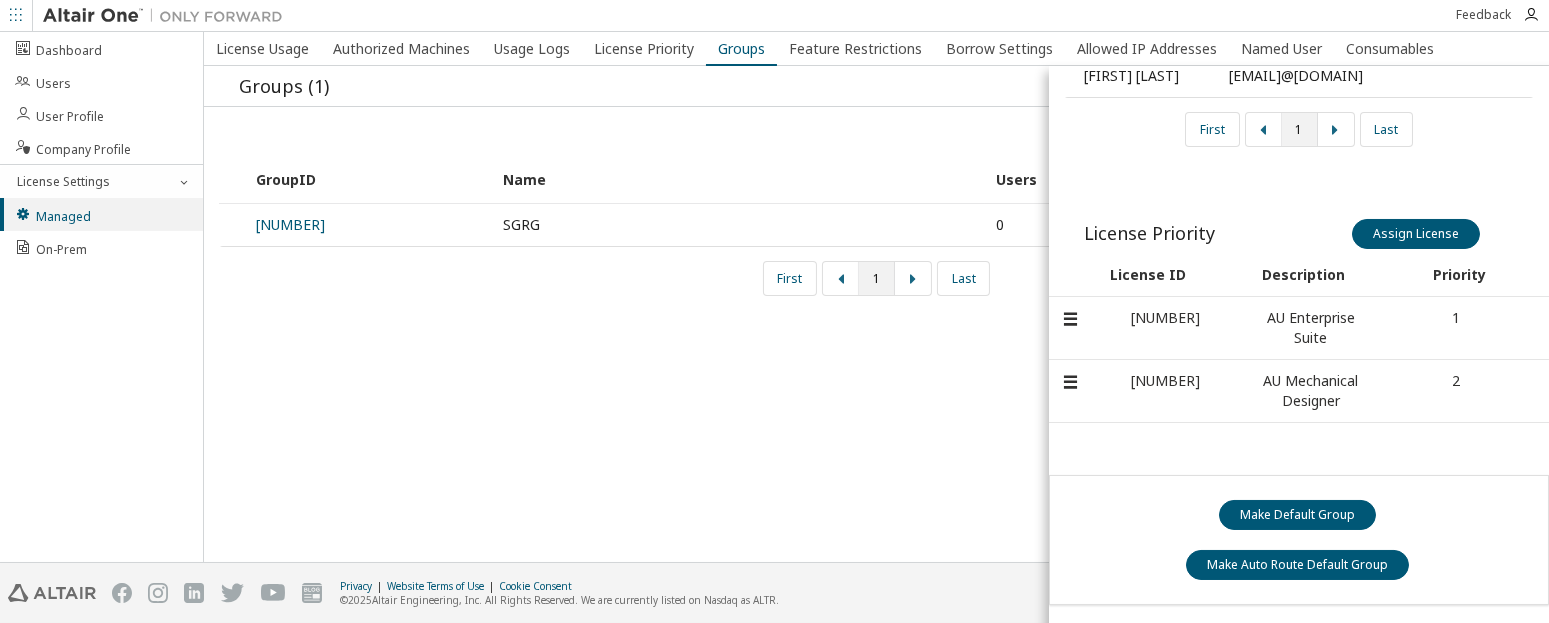 click on "License Usage Authorized Machines Usage Logs License Priority Groups Feature Restrictions Borrow Settings Allowed IP Addresses Named User Consumables Groups (1) Add Group Add Group Show  10 10 30 50 100 entries GroupID Name Users [NUMBER] SGRG 0 First 1 Last S SGRG - [NUMBER] Add User Users (1) Show  10 10 30 50 100 entries Name Email [EMAIL]@[DOMAIN] First 1 Last License Priority Assign License Assign License License ID Description Priority [NUMBER] AU Enterprise Suite 1 [NUMBER] AU Mechanical Designer 2 Make Default Group Make Auto Route Default Group" at bounding box center [876, 297] 